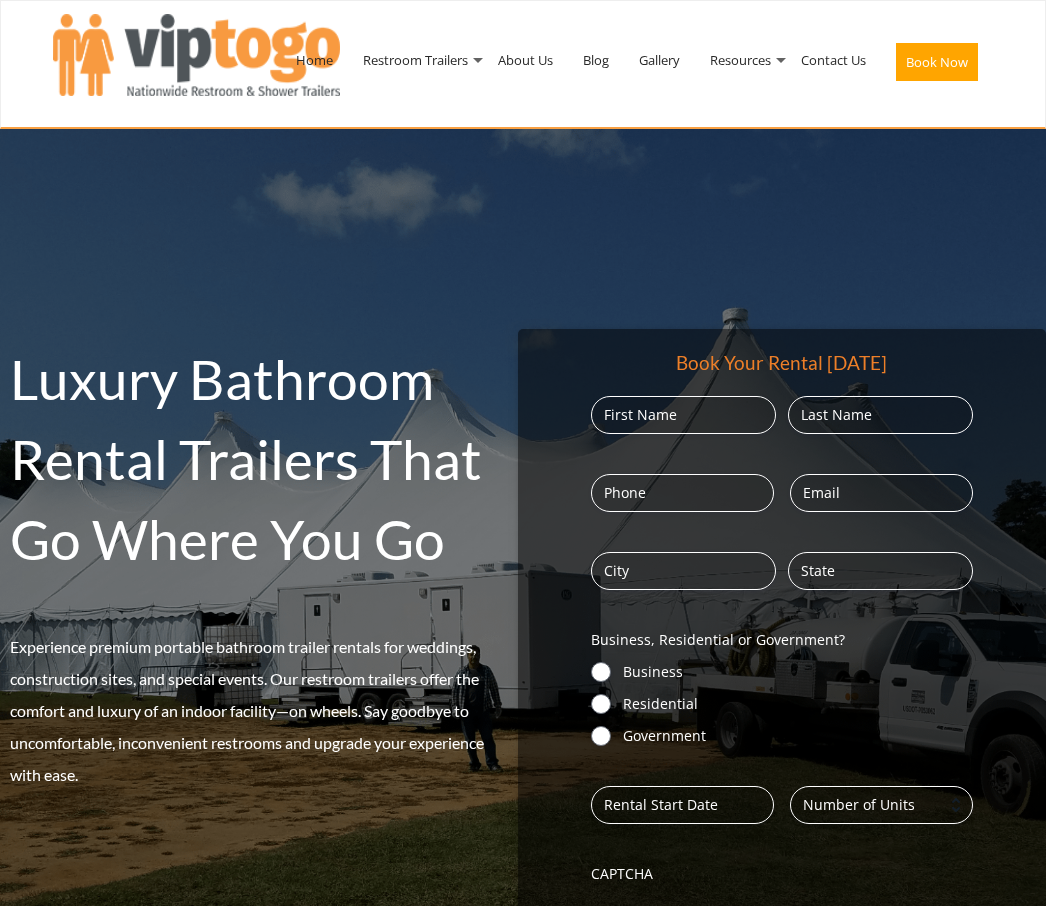 scroll, scrollTop: 0, scrollLeft: 0, axis: both 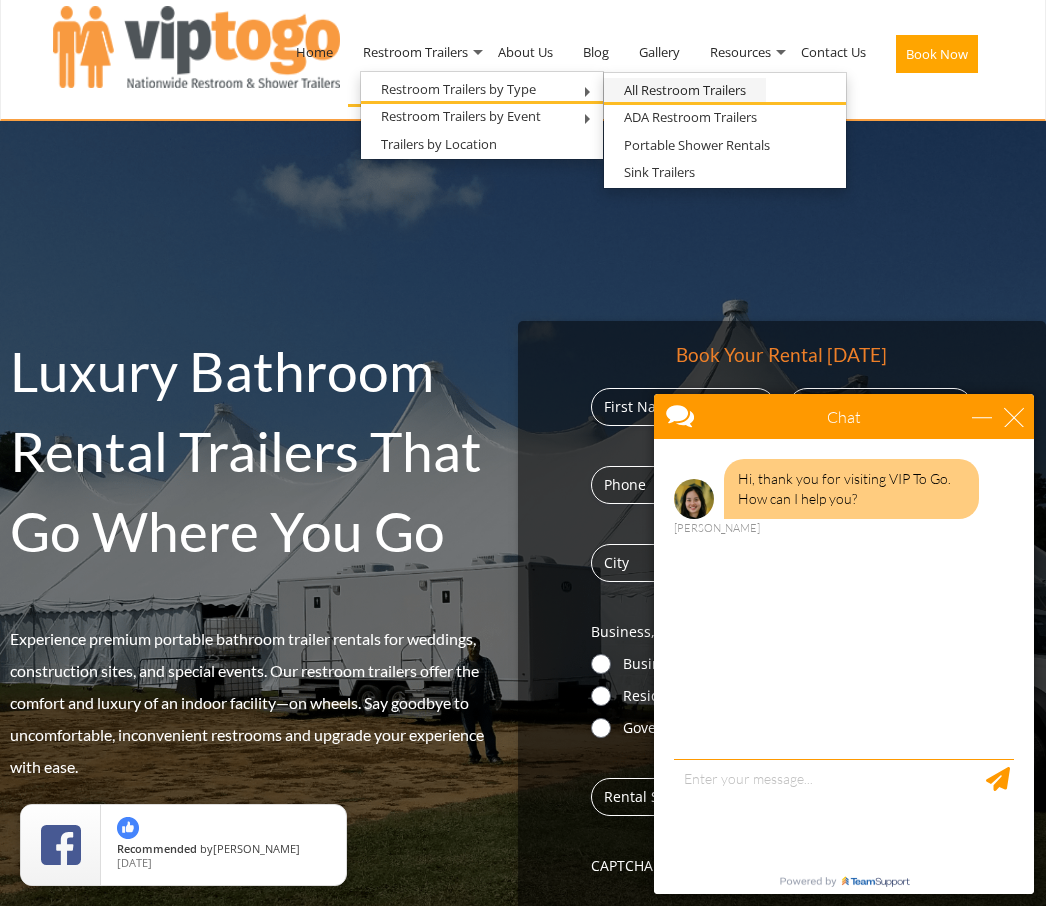 click on "All Restroom Trailers" at bounding box center [685, 90] 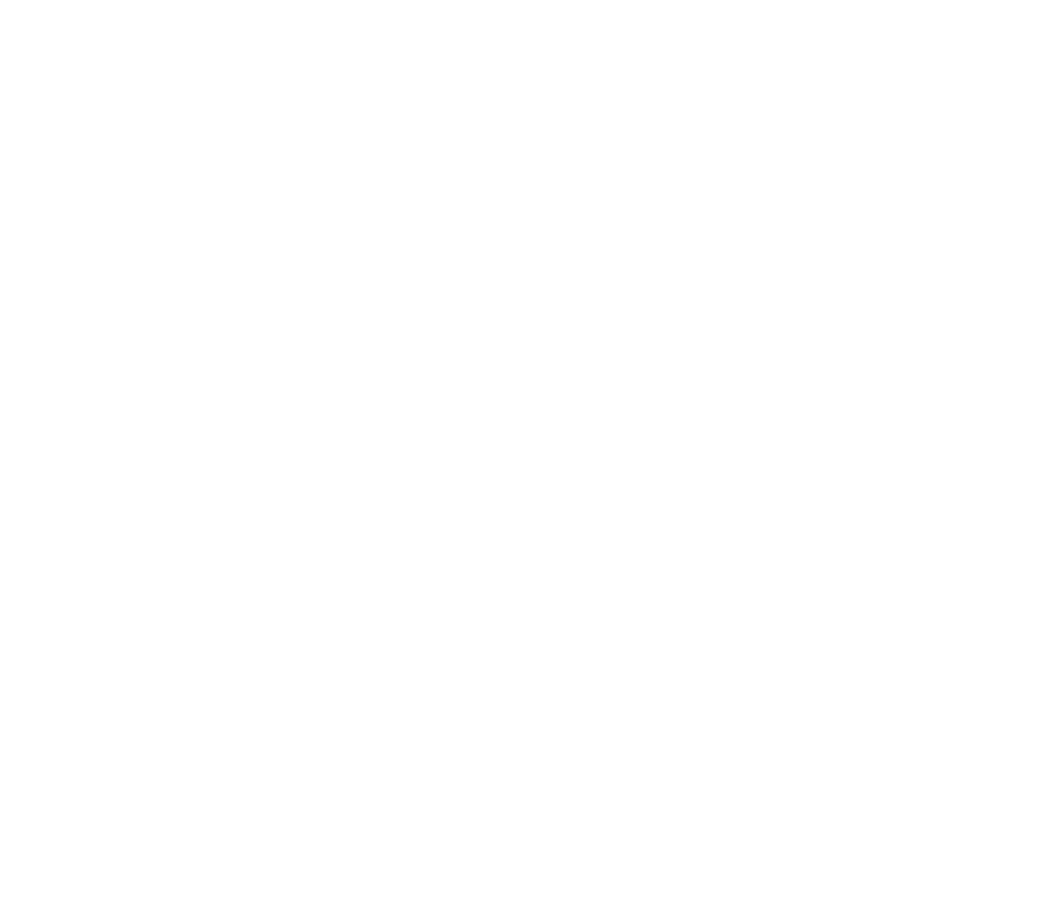 scroll, scrollTop: 0, scrollLeft: 0, axis: both 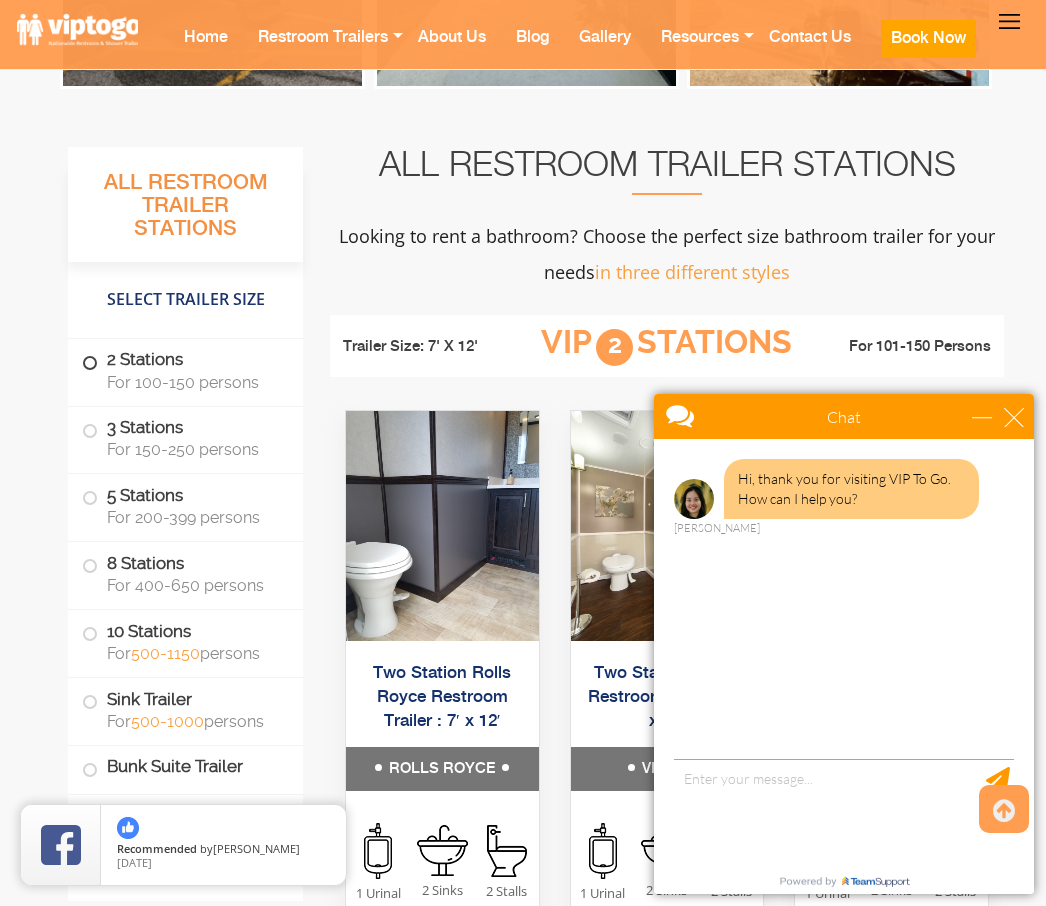 click on "For 100-150 persons" at bounding box center (193, 382) 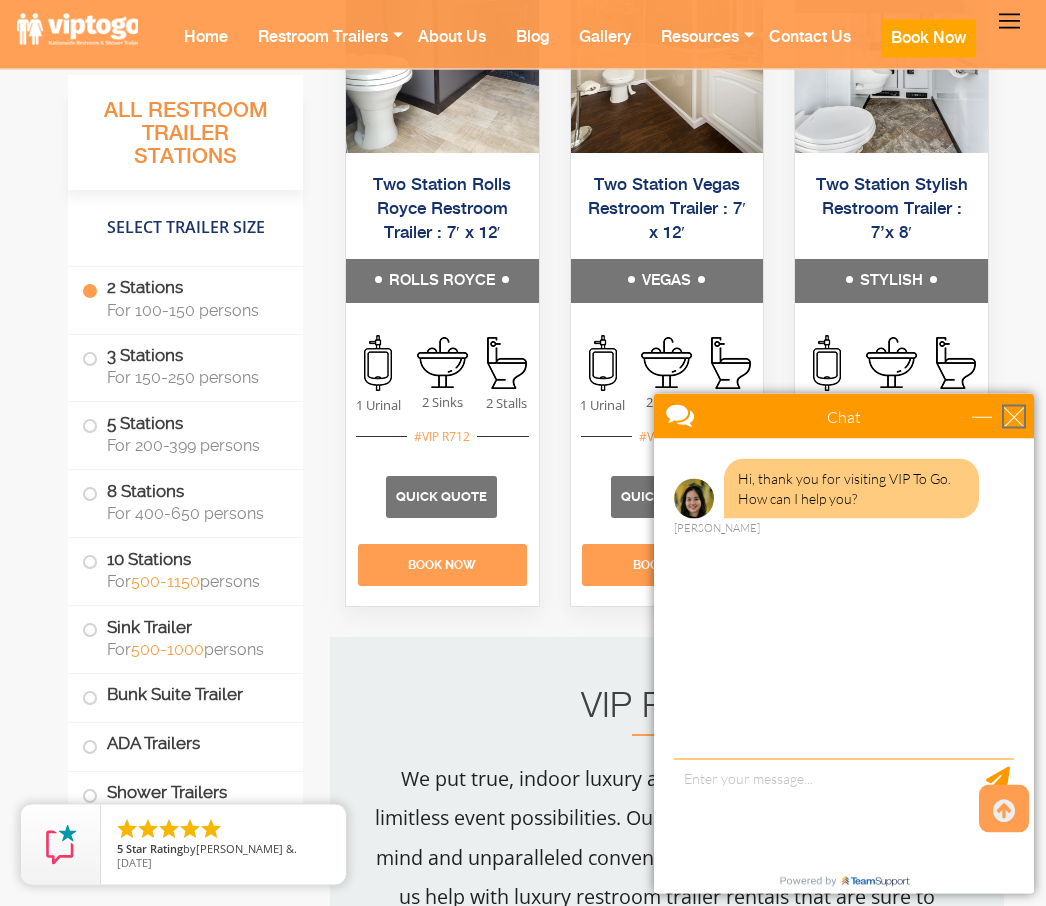 click at bounding box center (1014, 416) 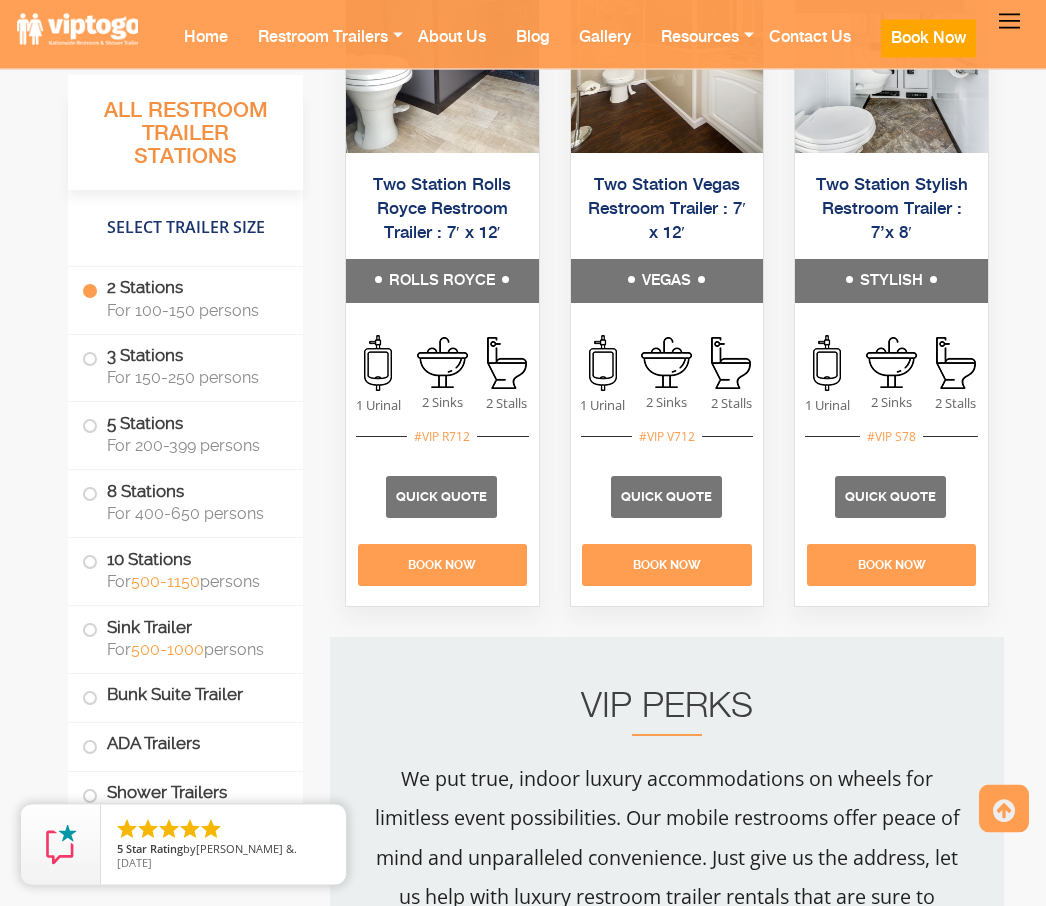 scroll, scrollTop: 1589, scrollLeft: 0, axis: vertical 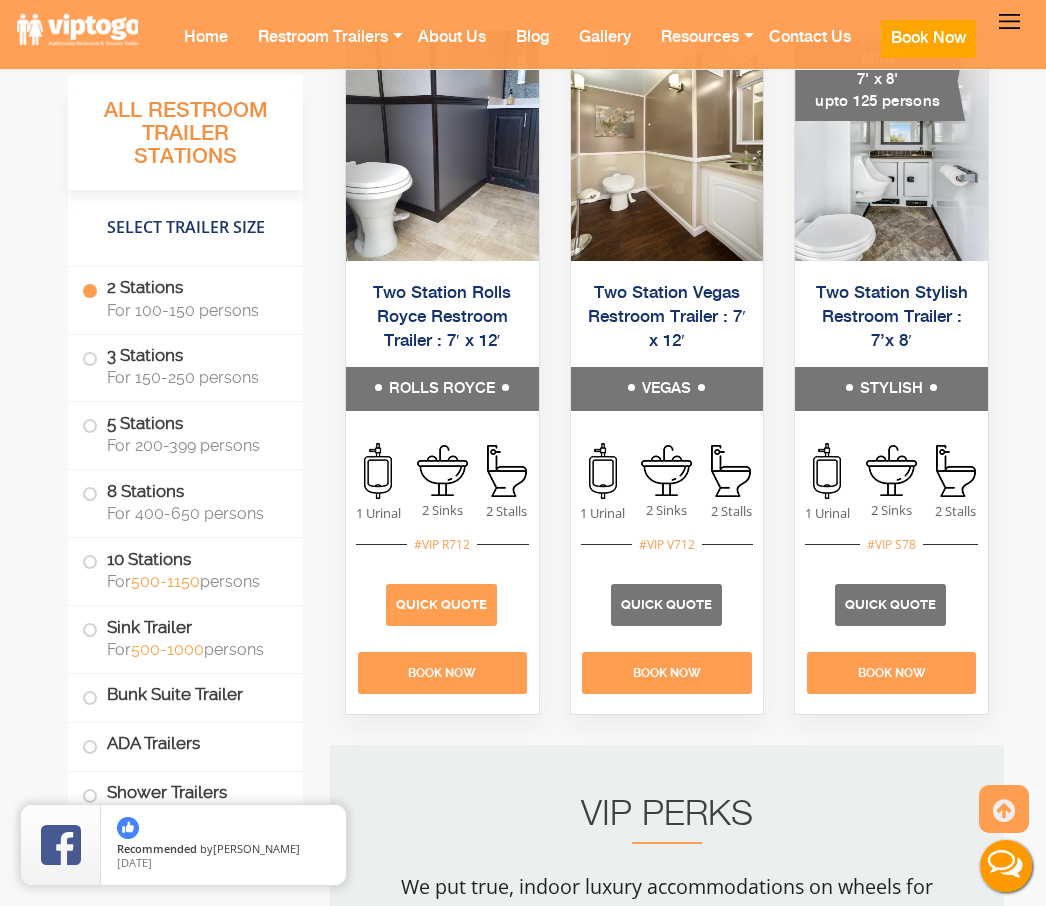 click on "Quick Quote" at bounding box center (441, 604) 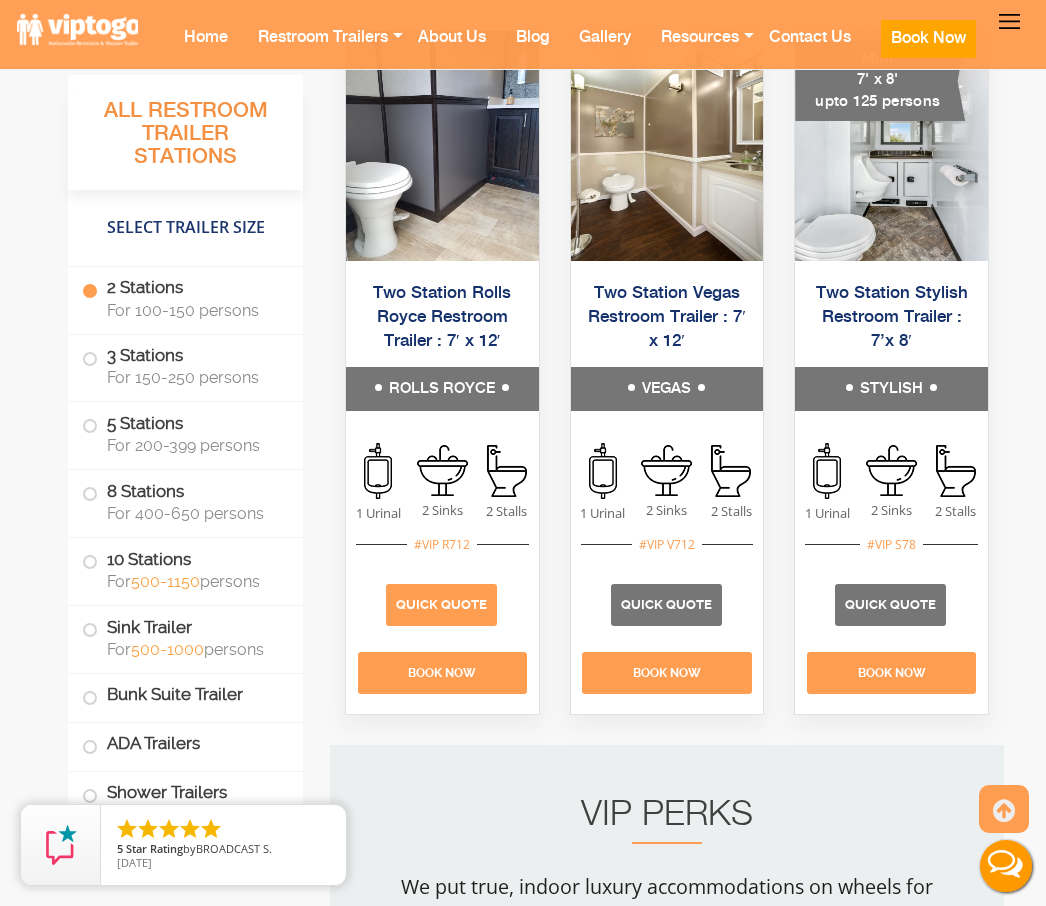 click on "Quick Quote" at bounding box center (441, 604) 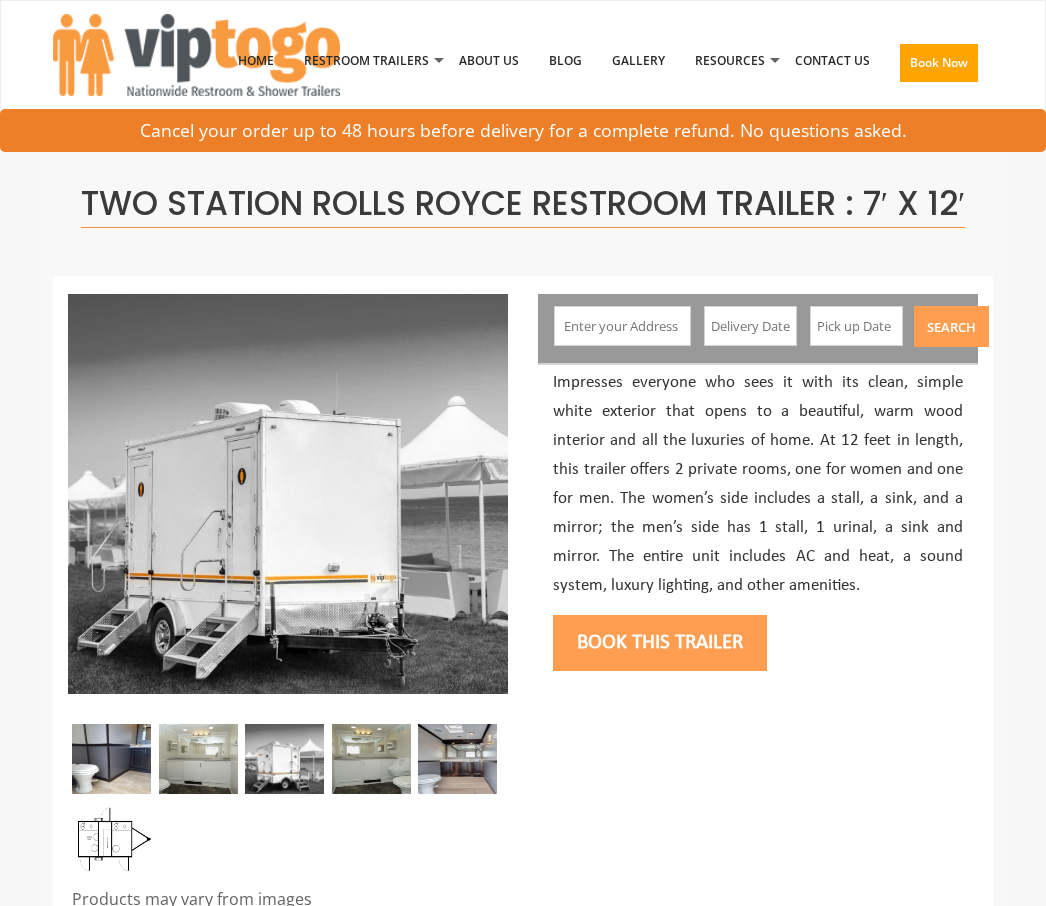 scroll, scrollTop: 0, scrollLeft: 0, axis: both 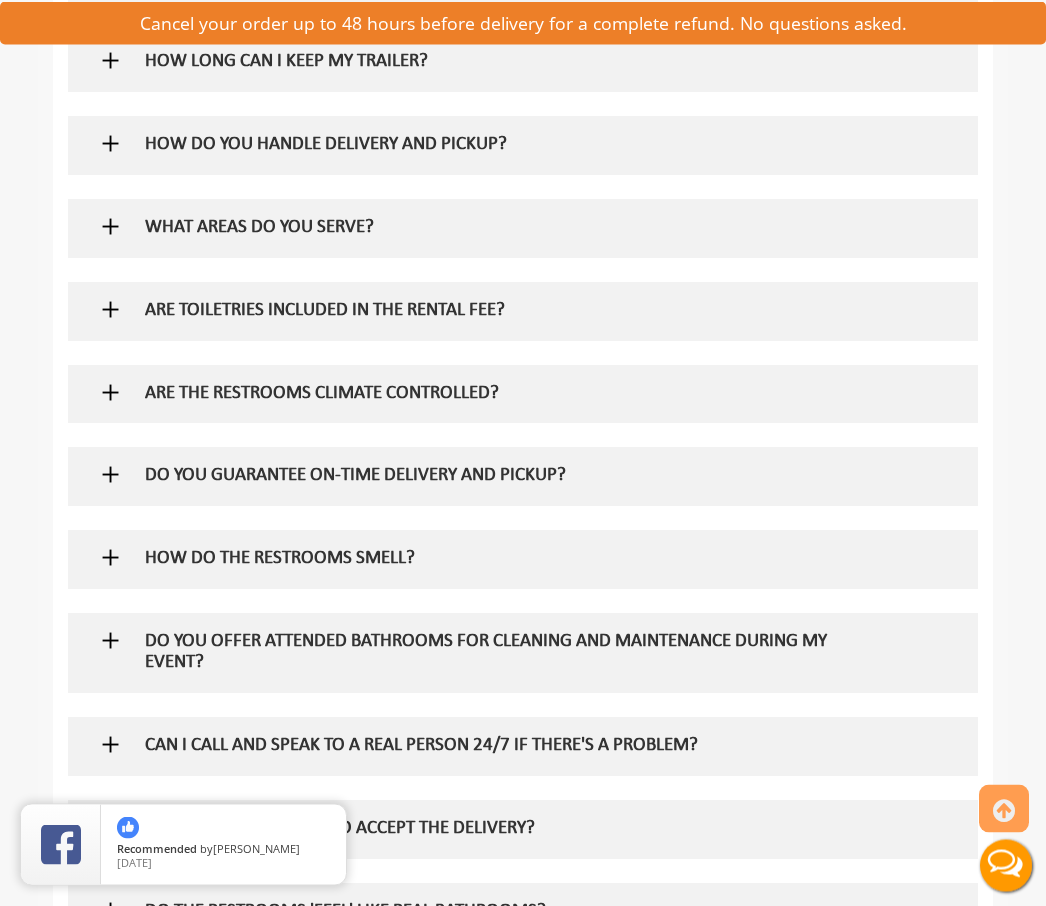click on "ARE THE RESTROOMS CLIMATE CONTROLLED?" at bounding box center (496, 395) 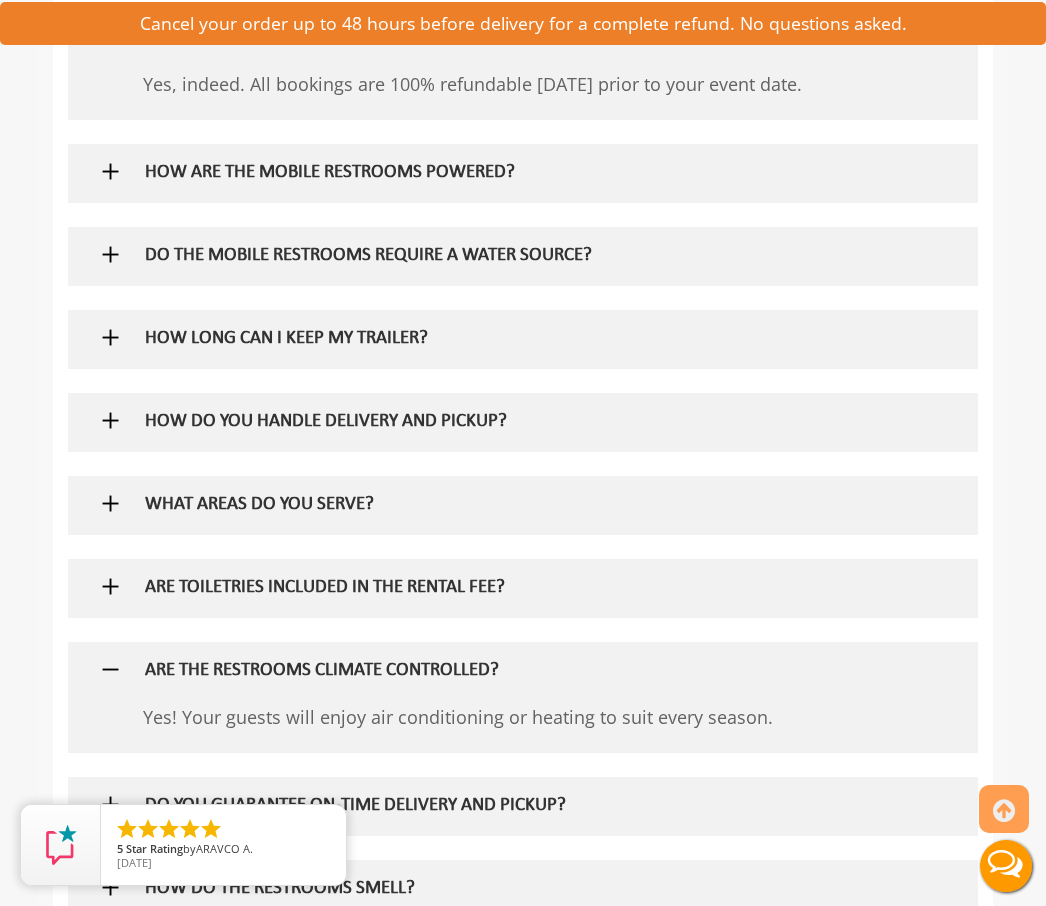 scroll, scrollTop: 1367, scrollLeft: 0, axis: vertical 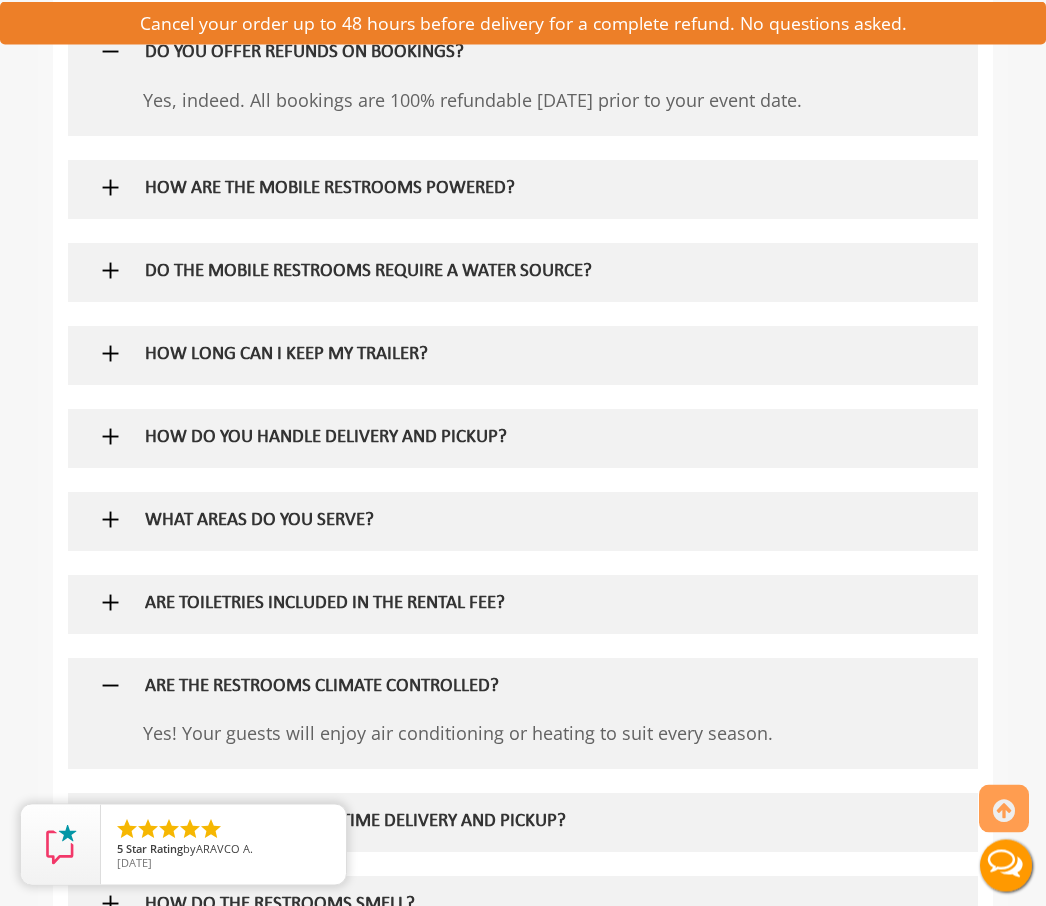 click on "WHAT AREAS DO YOU SERVE?" at bounding box center [496, 522] 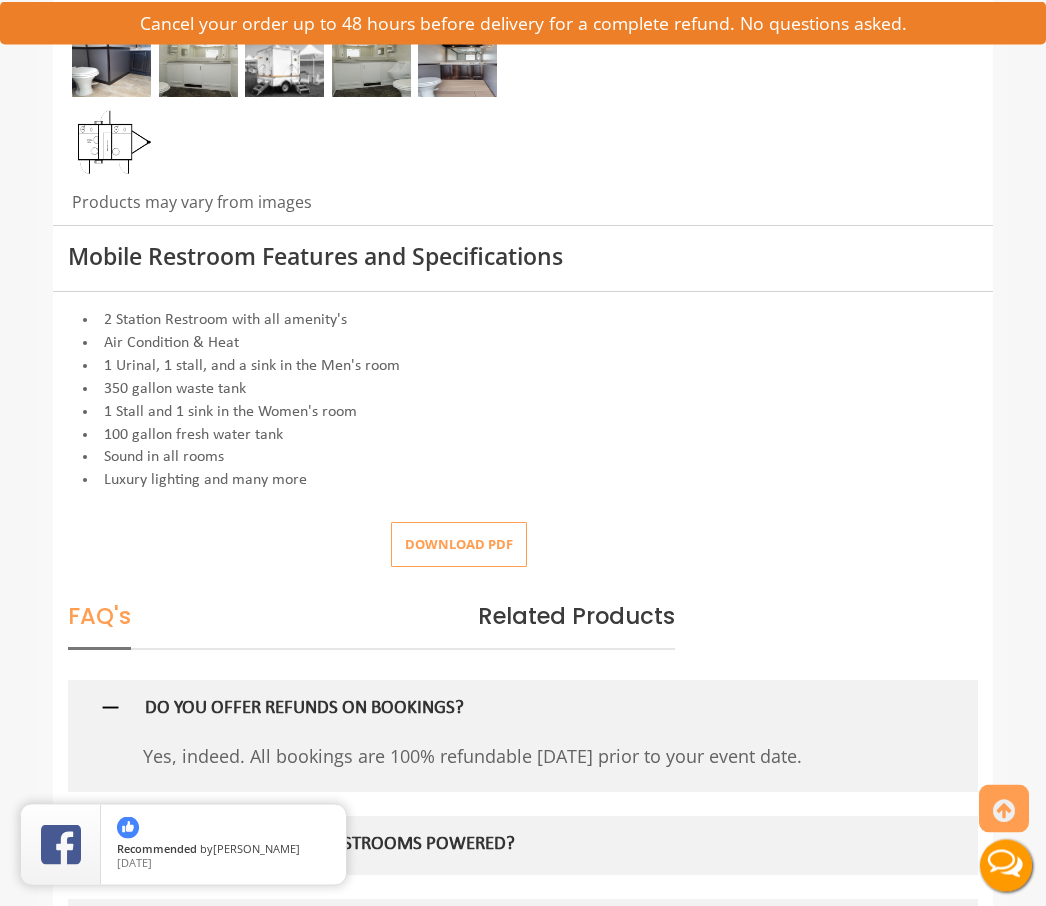 scroll, scrollTop: 691, scrollLeft: 0, axis: vertical 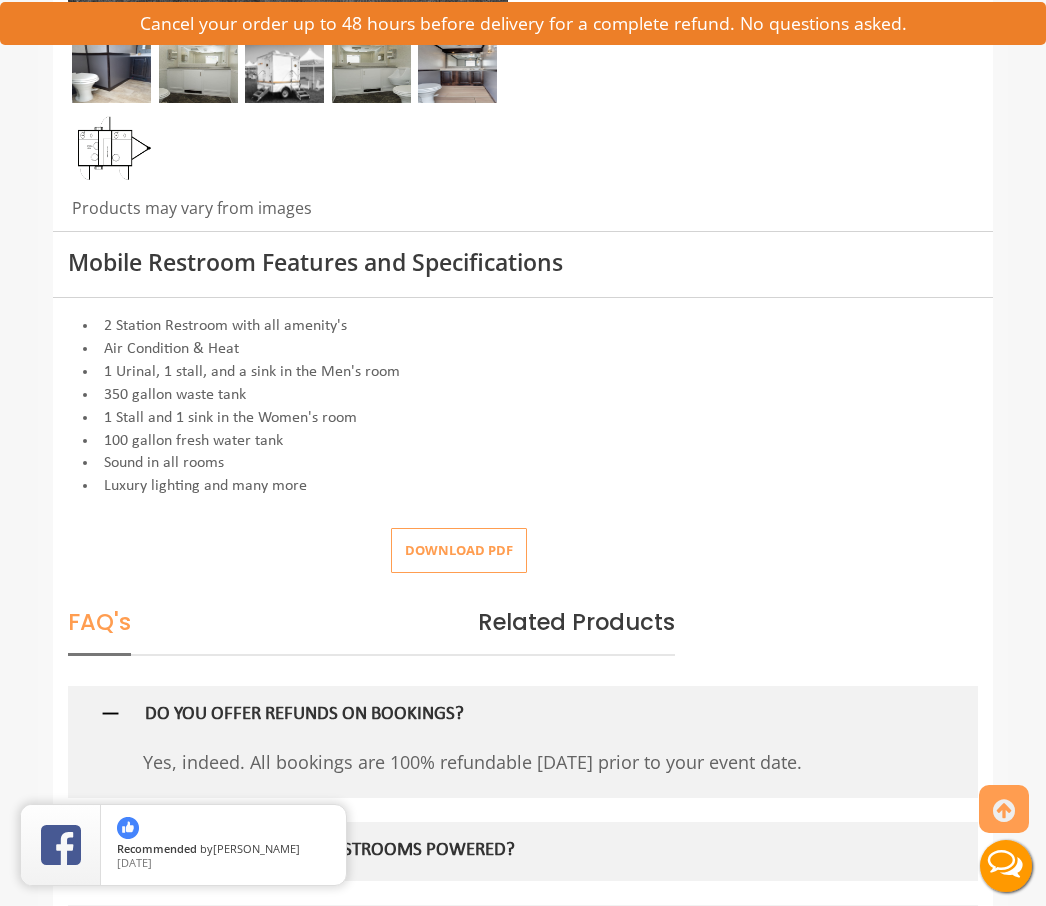 click on "Download pdf" at bounding box center (459, 550) 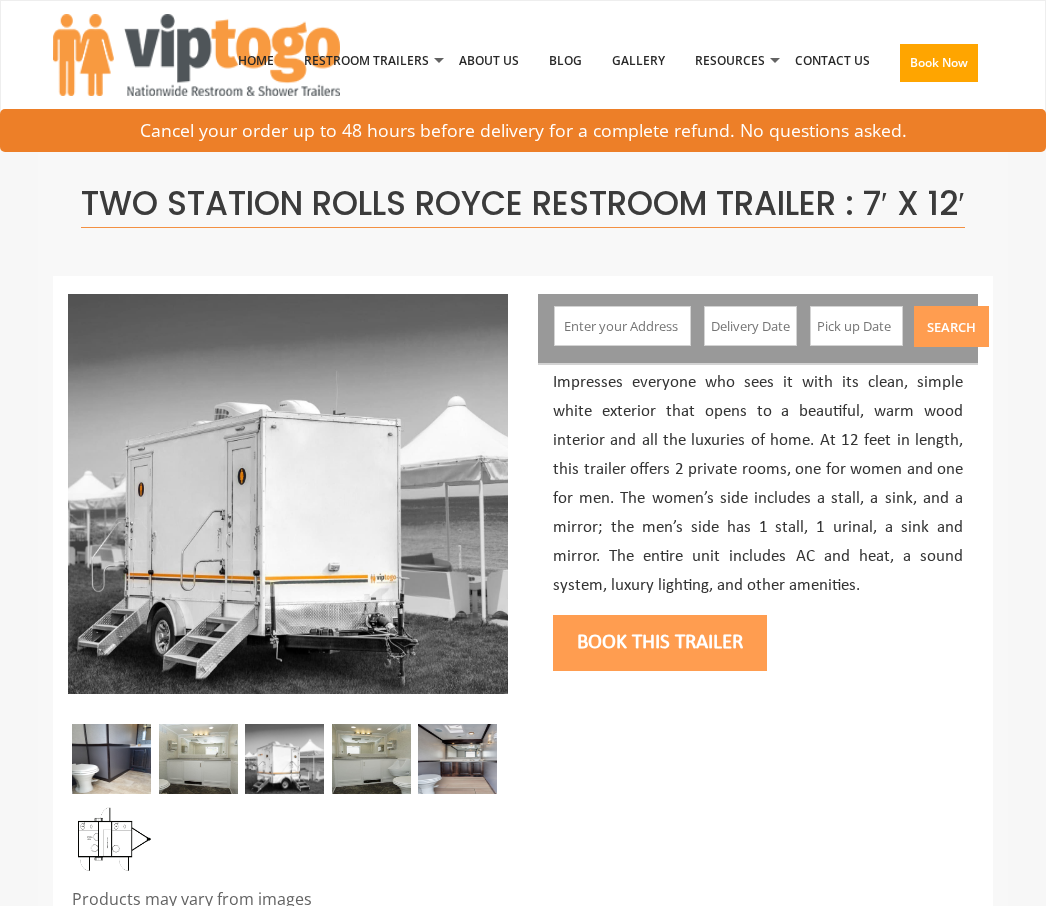 scroll, scrollTop: 691, scrollLeft: 0, axis: vertical 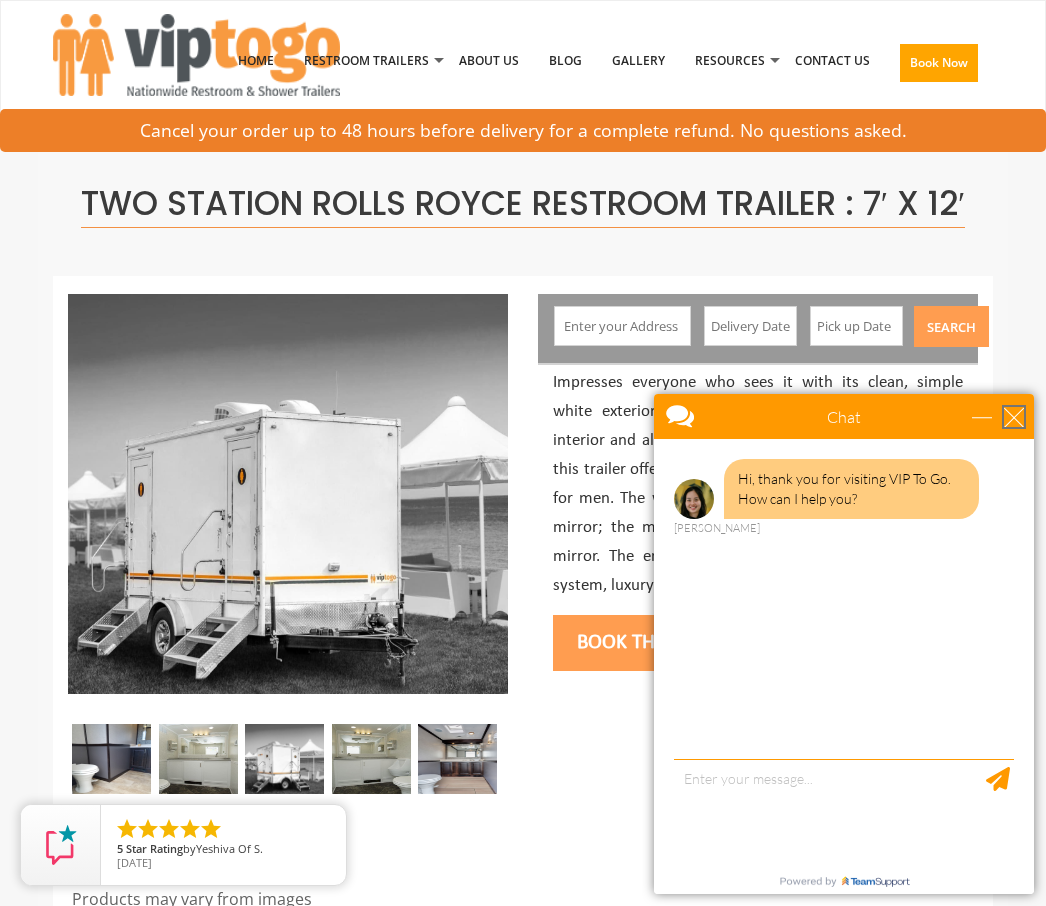 click at bounding box center [1014, 417] 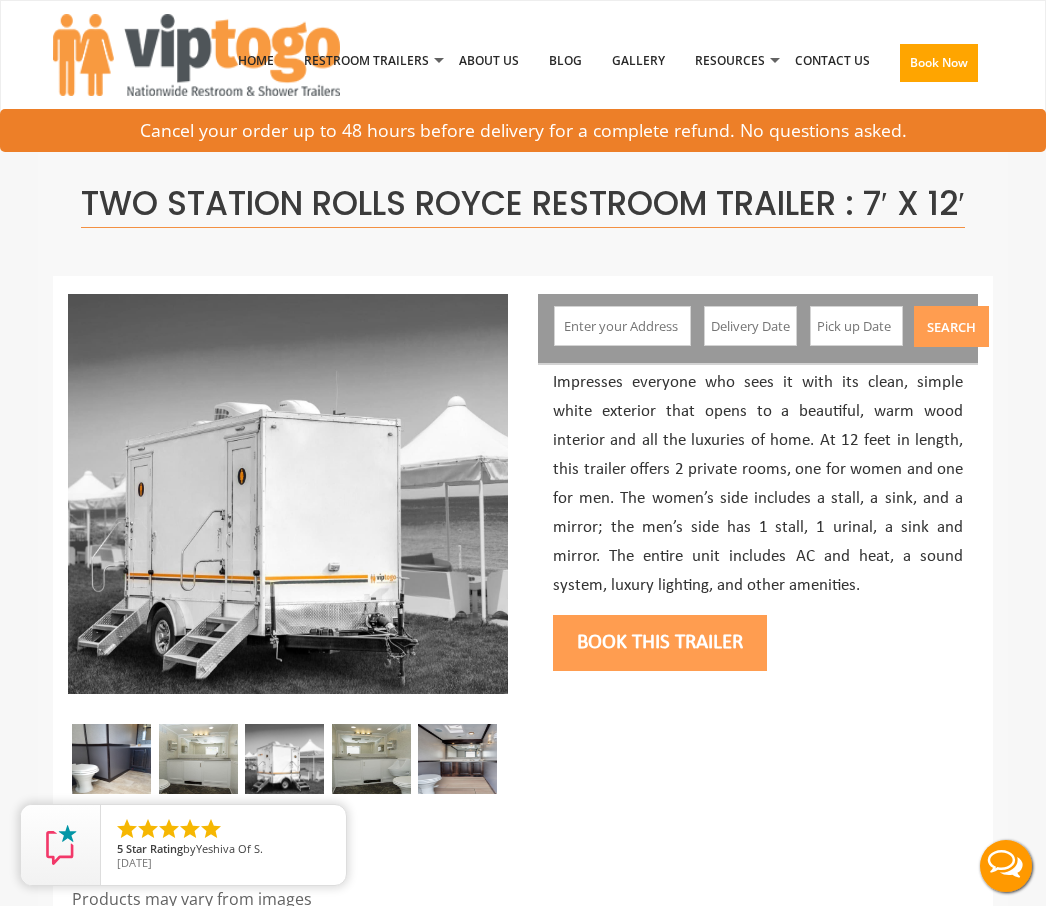 scroll, scrollTop: 0, scrollLeft: 0, axis: both 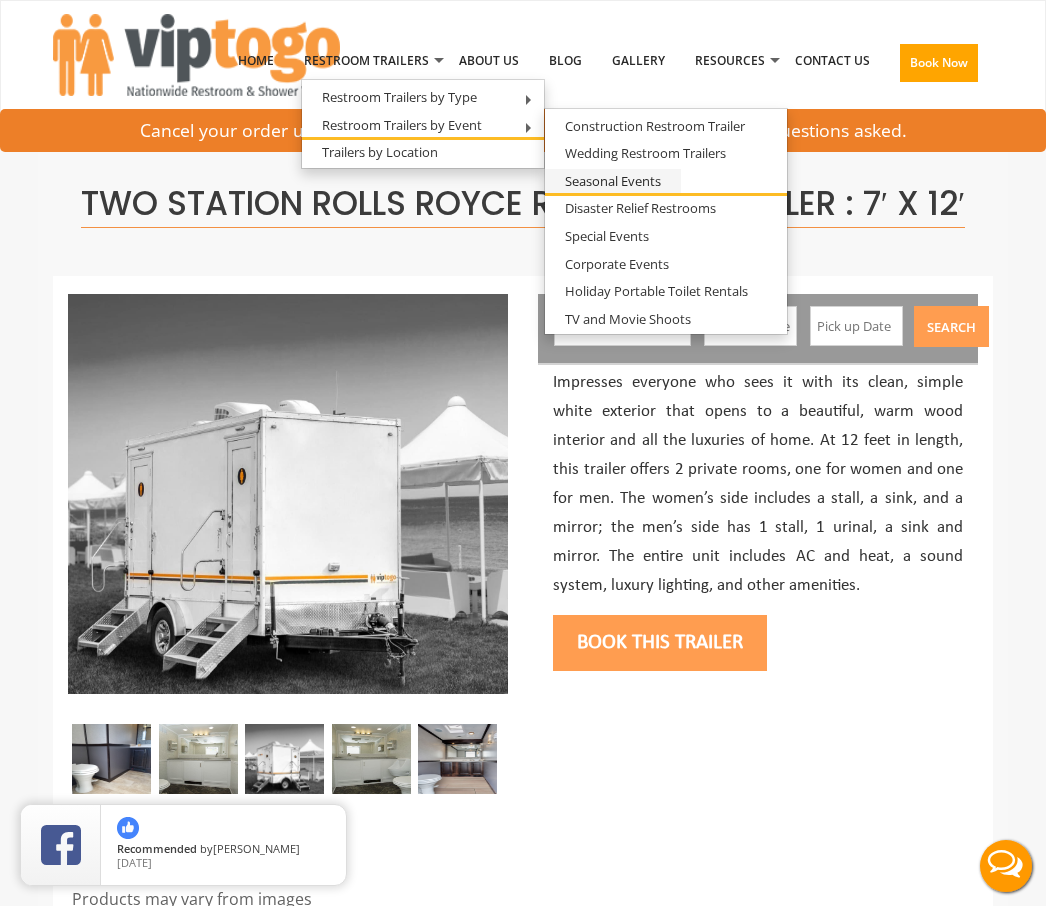 click on "Seasonal Events" at bounding box center [613, 181] 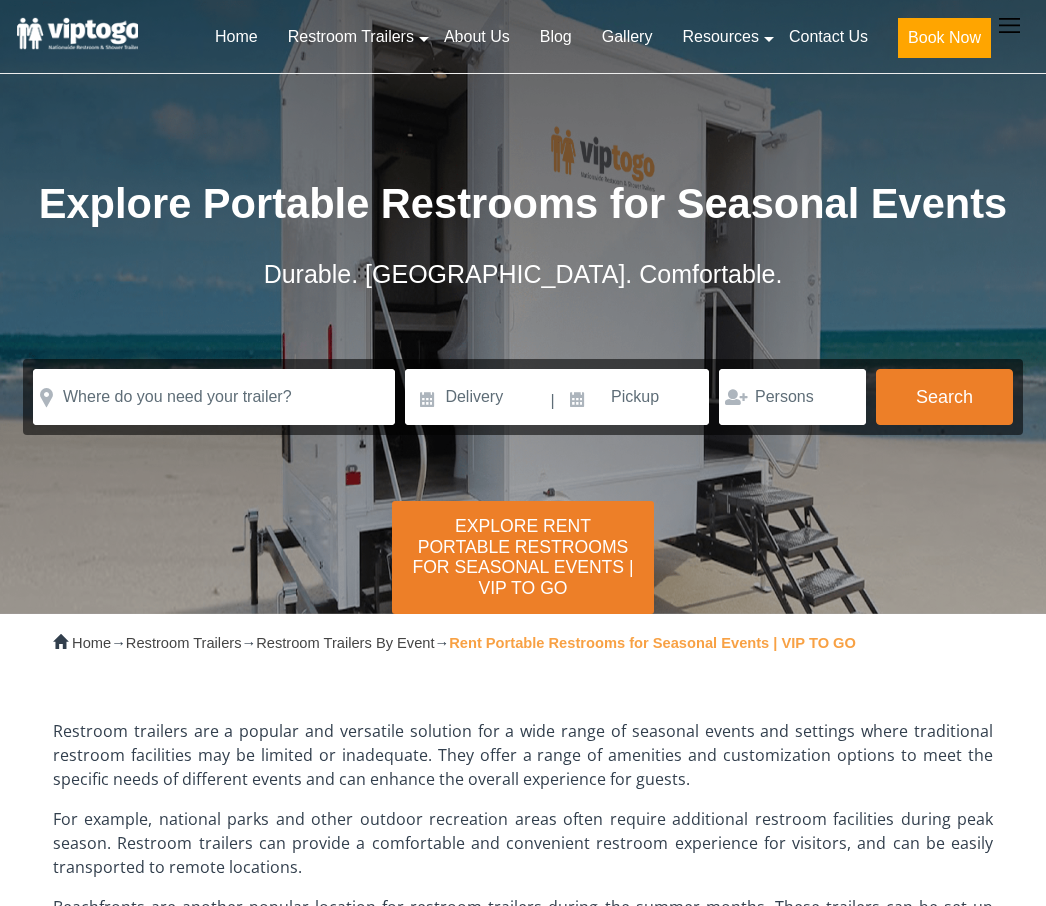 scroll, scrollTop: 0, scrollLeft: 0, axis: both 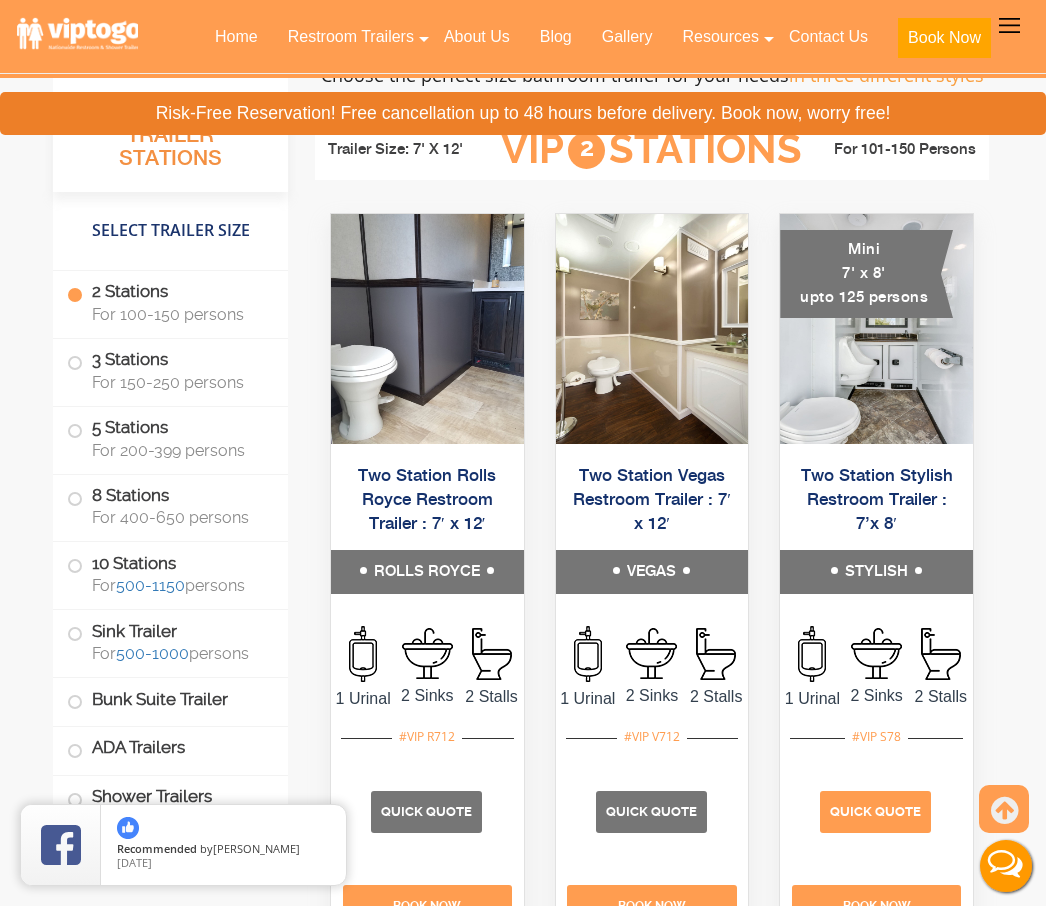 click on "Quick Quote" at bounding box center (875, 811) 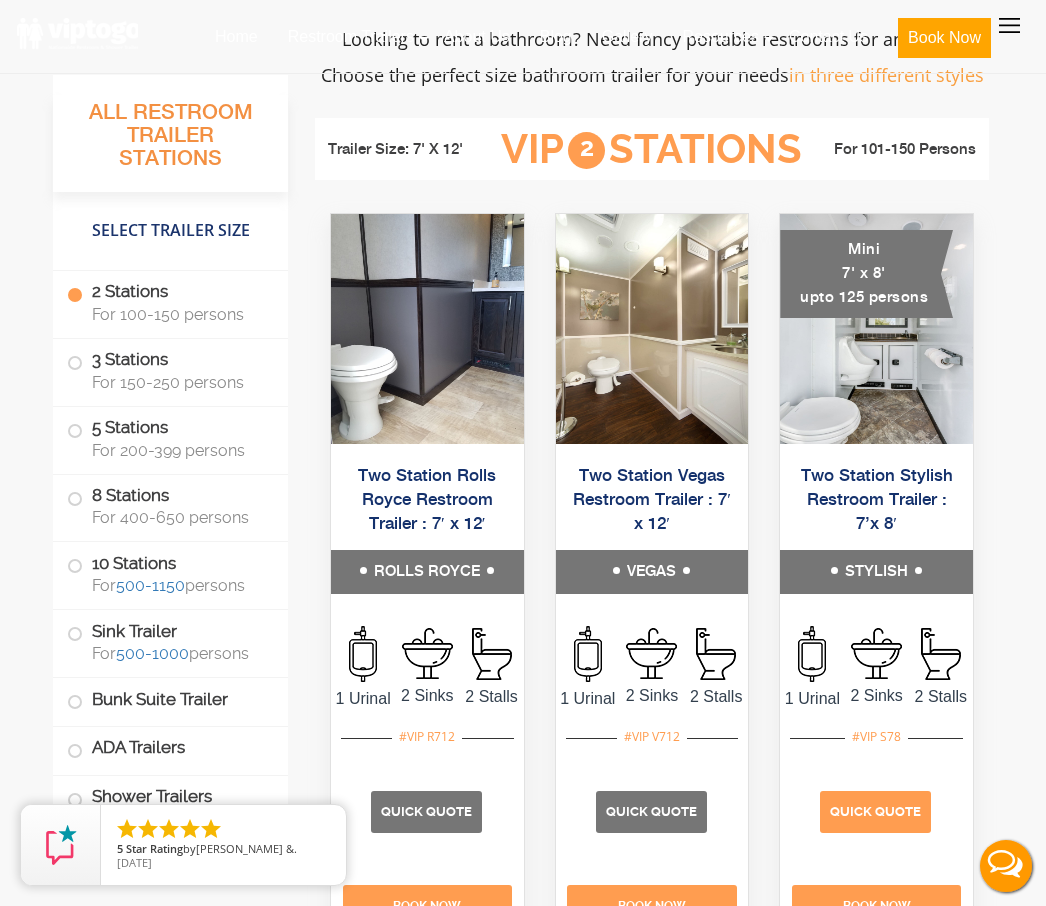 scroll, scrollTop: 1391, scrollLeft: 0, axis: vertical 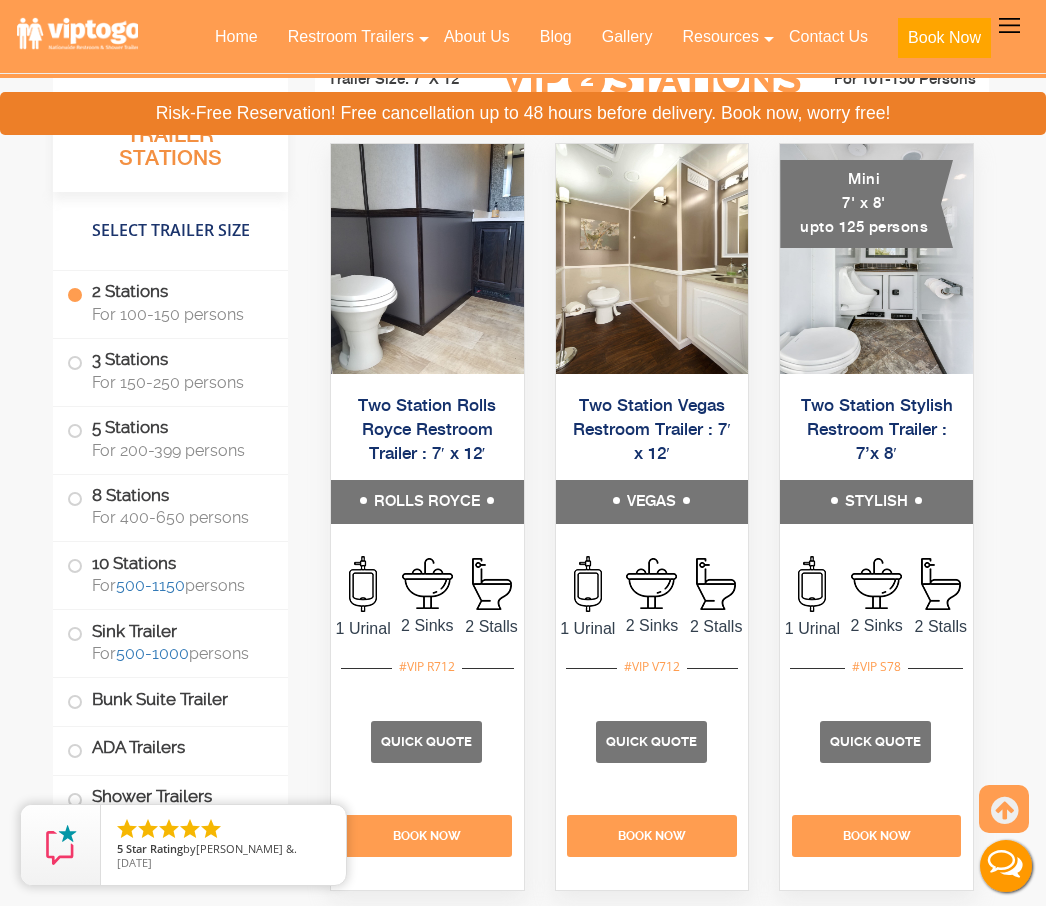 click on "VEGAS" at bounding box center (652, 502) 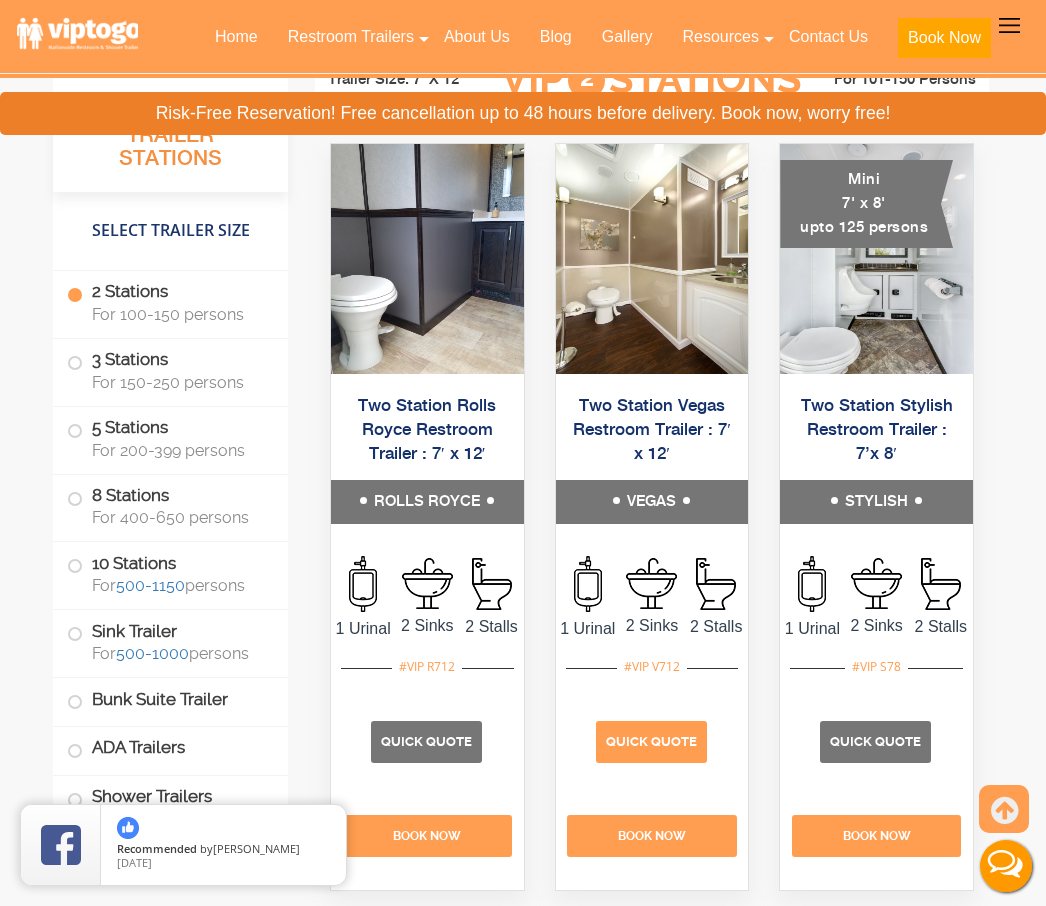 click on "Quick Quote" at bounding box center [651, 741] 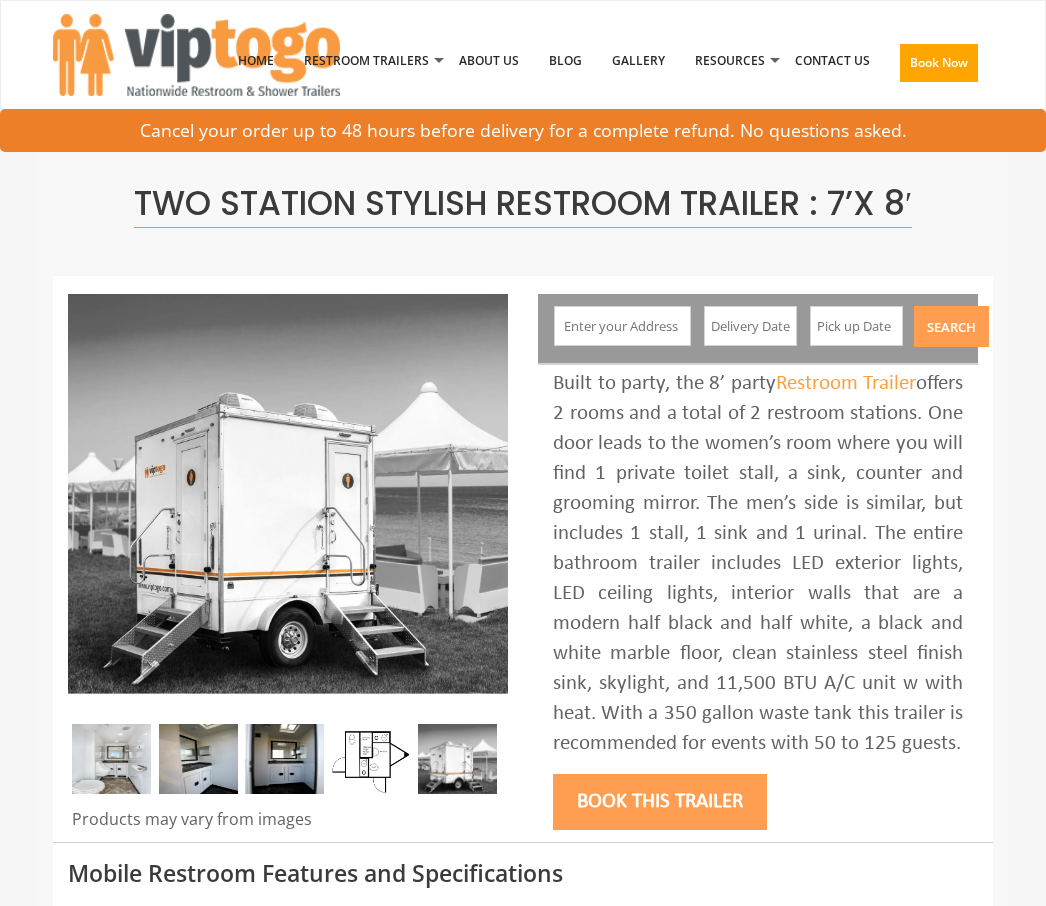 scroll, scrollTop: 0, scrollLeft: 0, axis: both 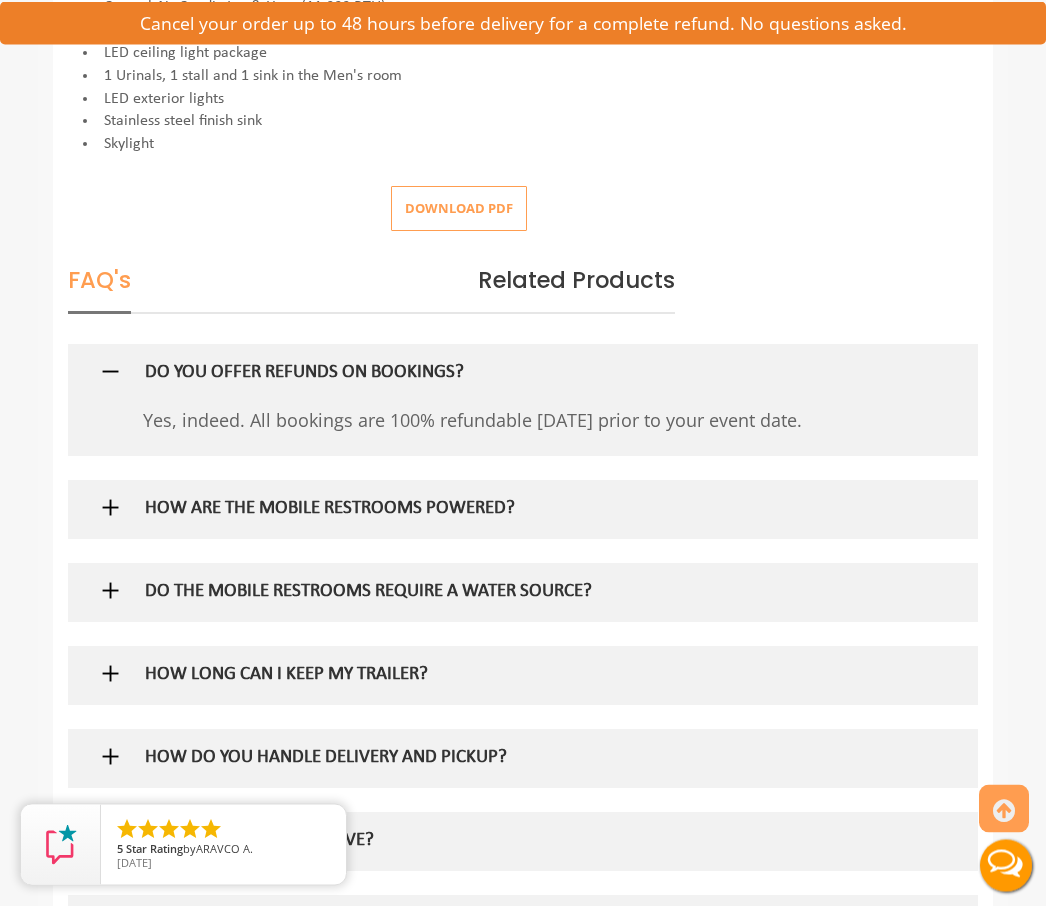 click on "HOW ARE THE MOBILE RESTROOMS POWERED?" at bounding box center [496, 510] 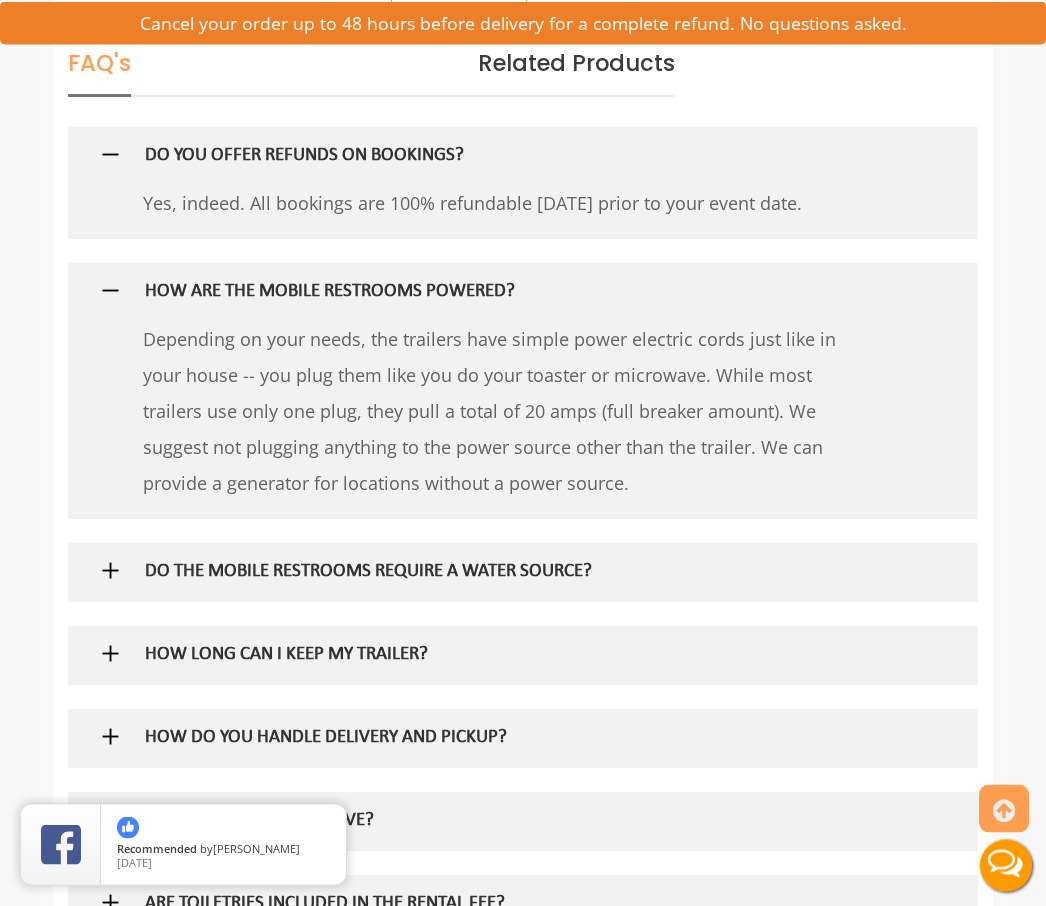 scroll, scrollTop: 1171, scrollLeft: 0, axis: vertical 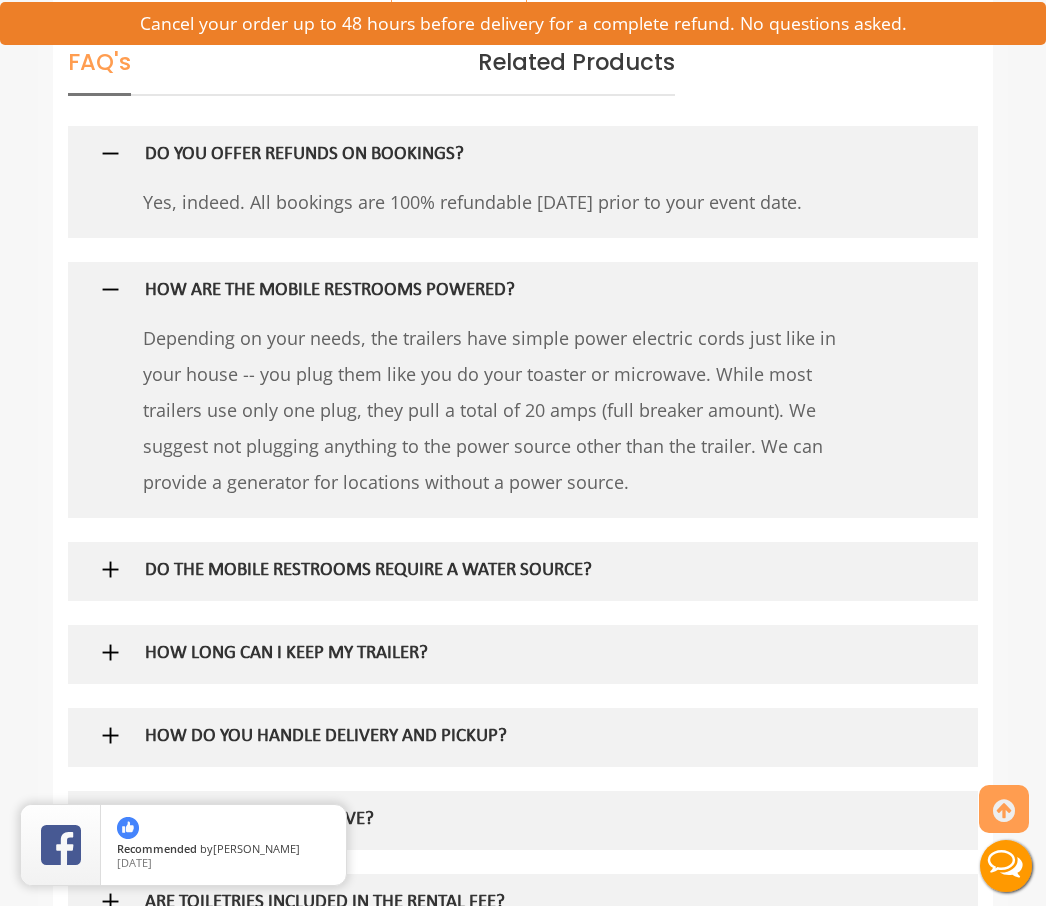 click on "DO THE MOBILE RESTROOMS REQUIRE A WATER SOURCE?" at bounding box center [496, 571] 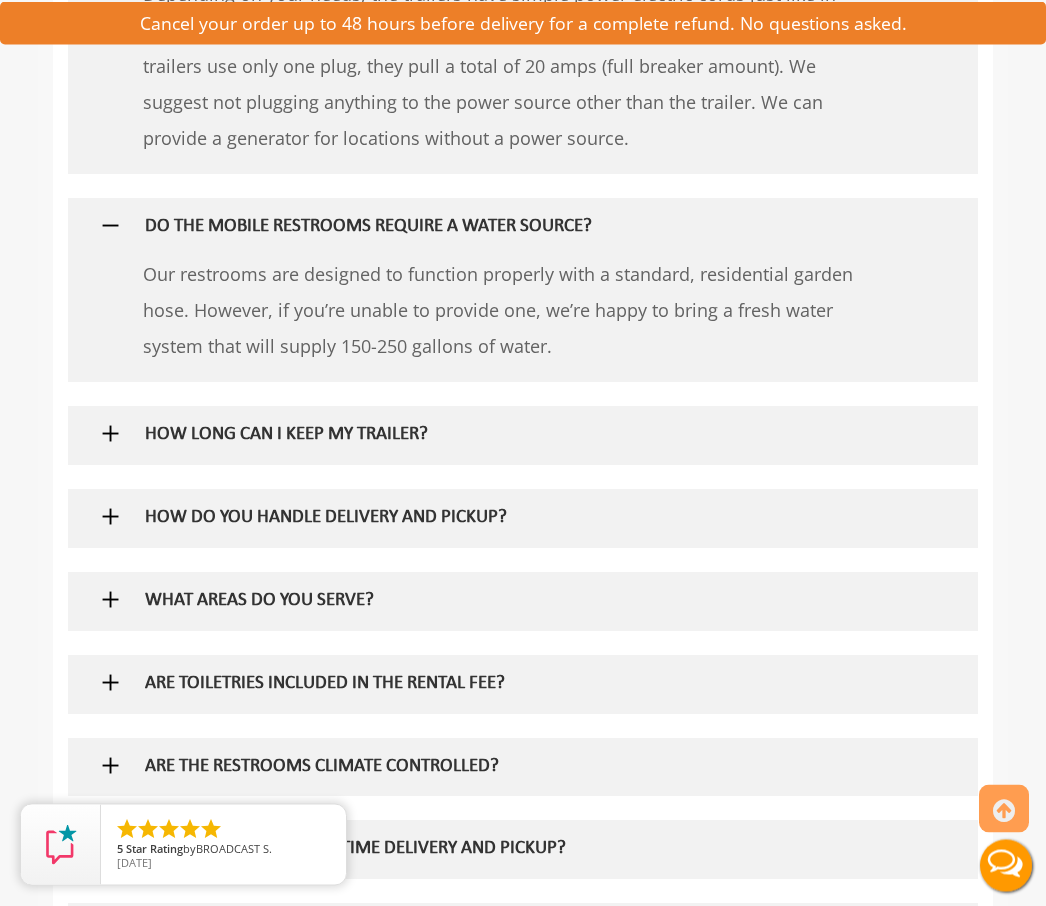 scroll, scrollTop: 1515, scrollLeft: 0, axis: vertical 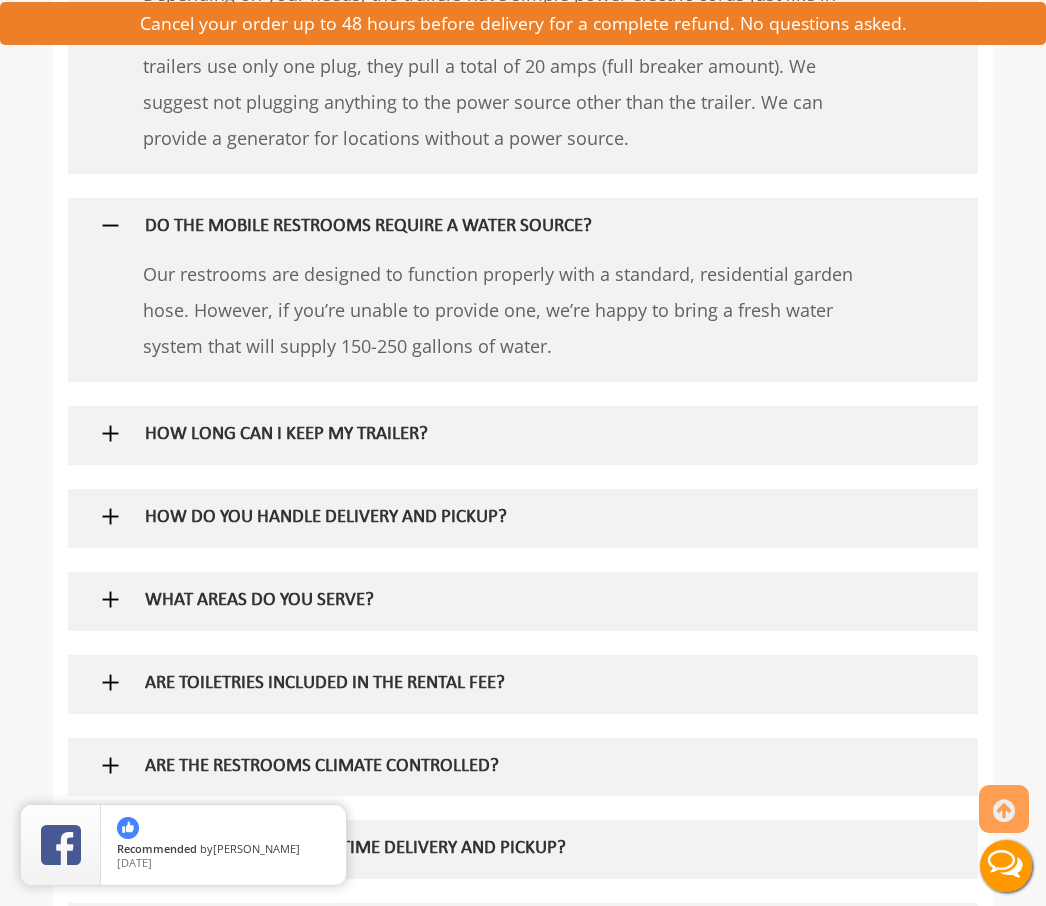 click on "HOW LONG CAN I KEEP MY TRAILER?" at bounding box center (496, 435) 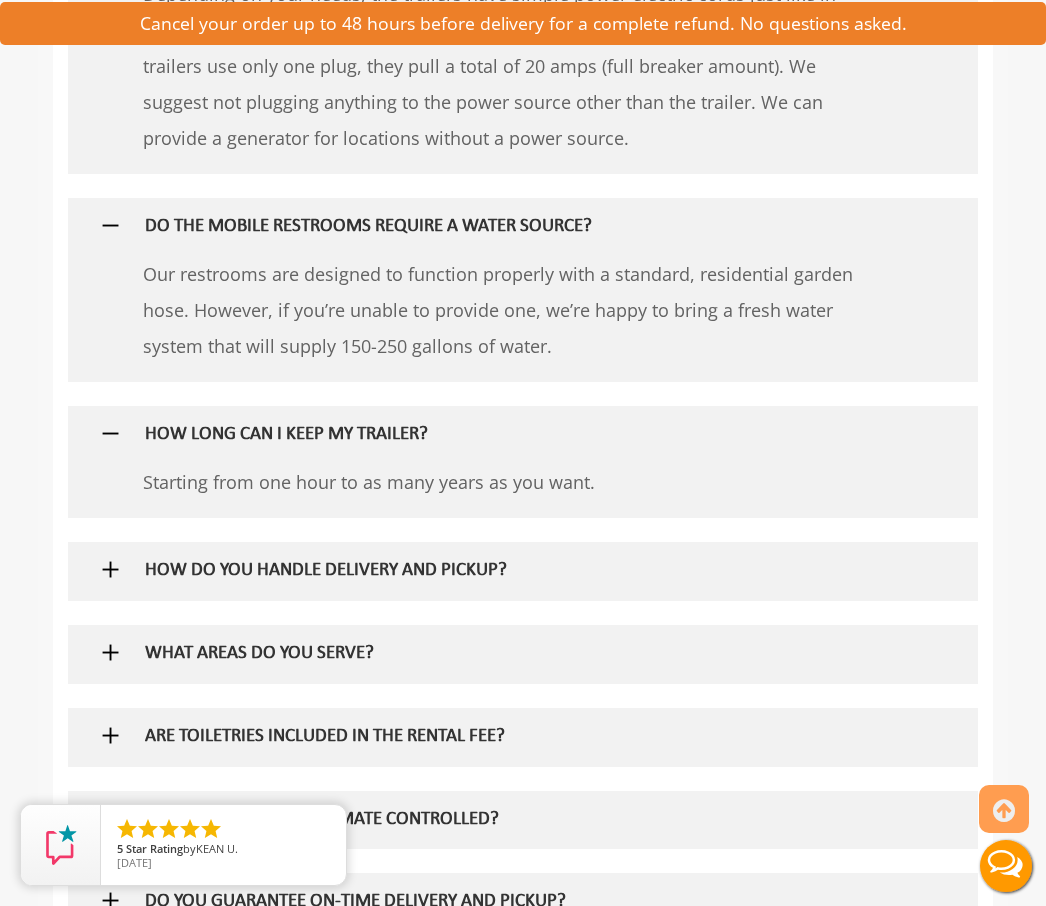 click on "WHAT AREAS DO YOU SERVE?" at bounding box center (496, 654) 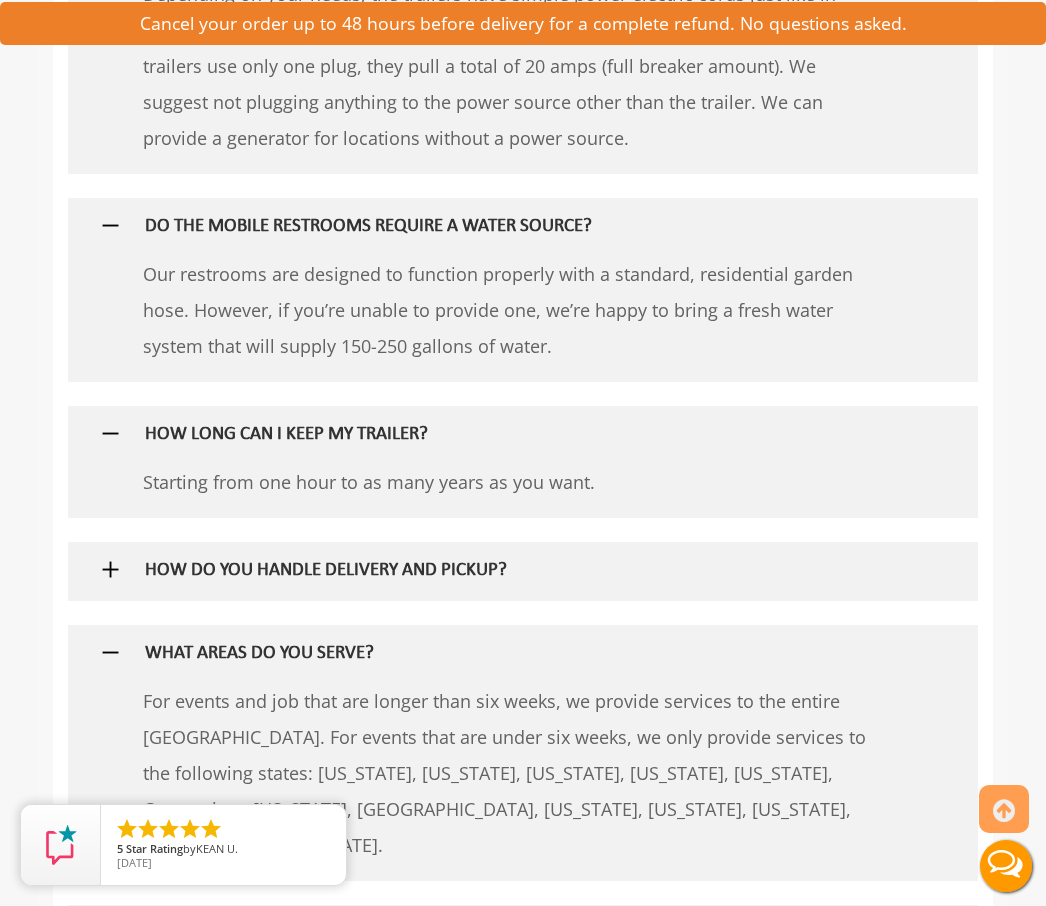 click on "HOW DO YOU HANDLE DELIVERY AND PICKUP?" at bounding box center [496, 571] 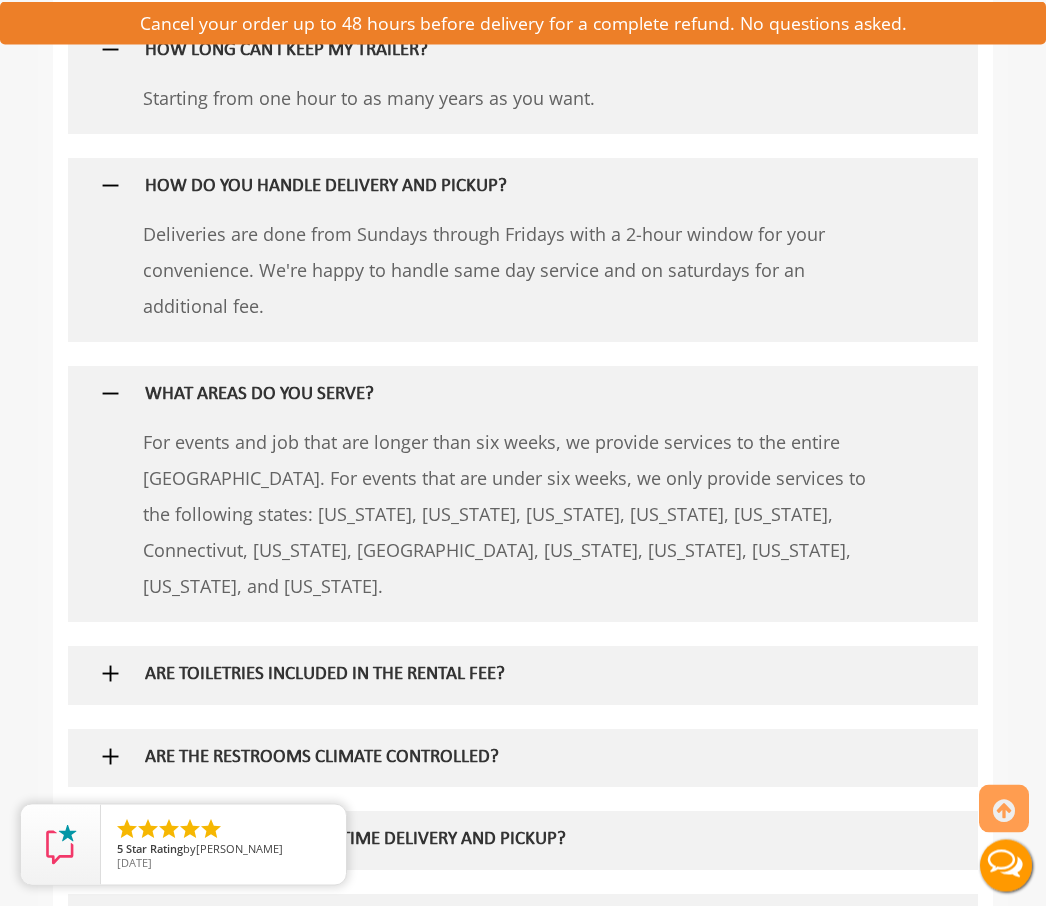 scroll, scrollTop: 1900, scrollLeft: 0, axis: vertical 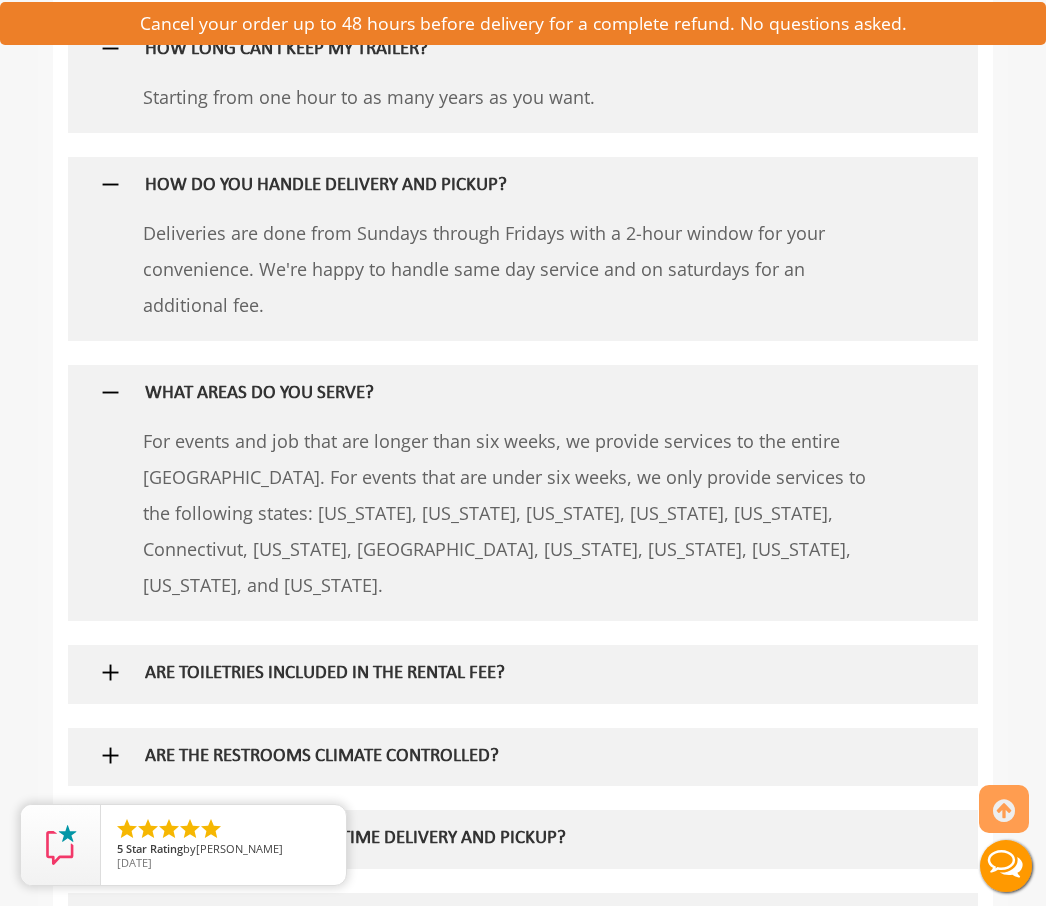 click on "ARE TOILETRIES INCLUDED IN THE RENTAL FEE?" at bounding box center [496, 674] 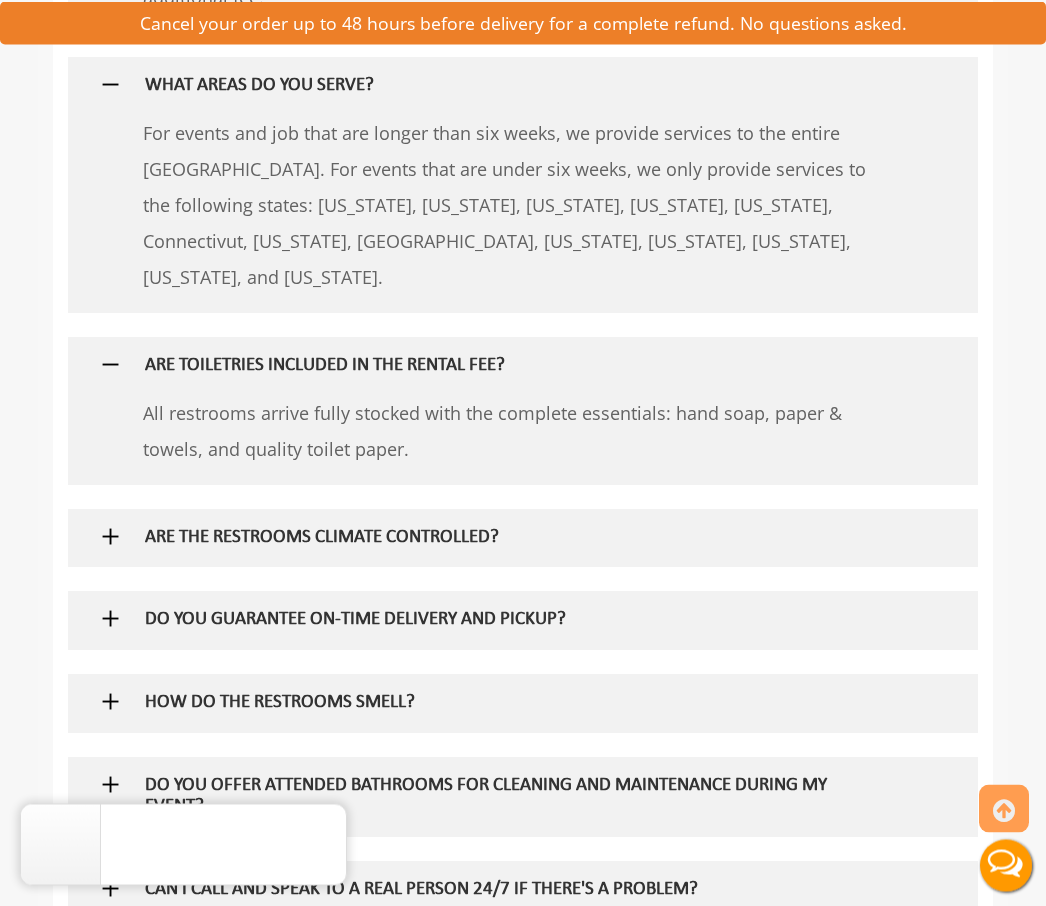 scroll, scrollTop: 2208, scrollLeft: 0, axis: vertical 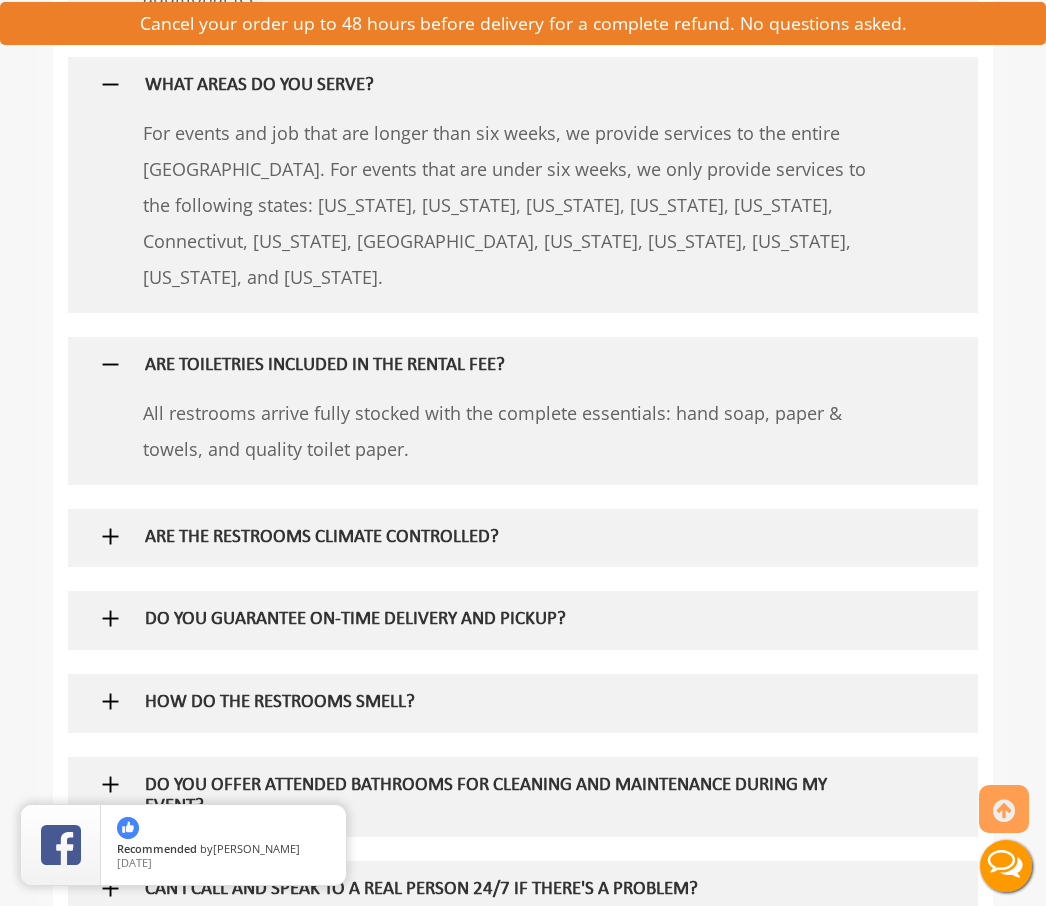 click on "HOW DO THE RESTROOMS SMELL?" at bounding box center (496, 703) 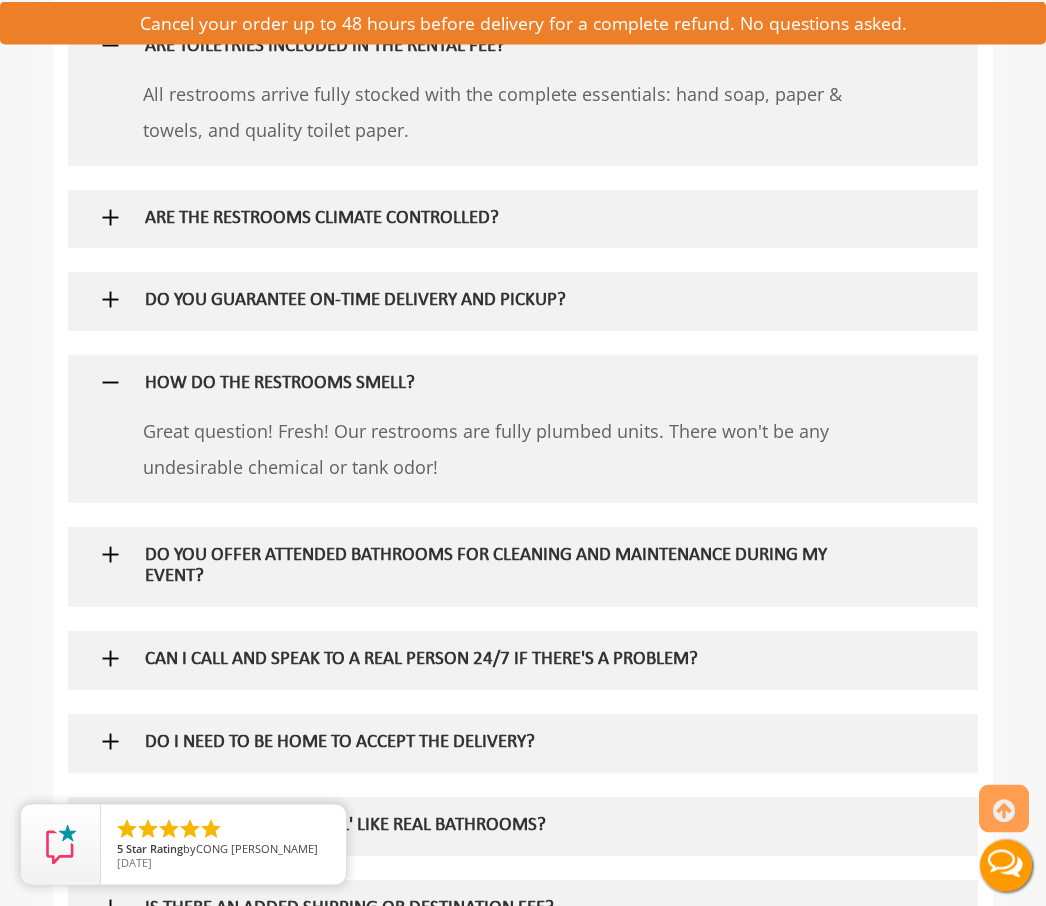scroll, scrollTop: 2528, scrollLeft: 0, axis: vertical 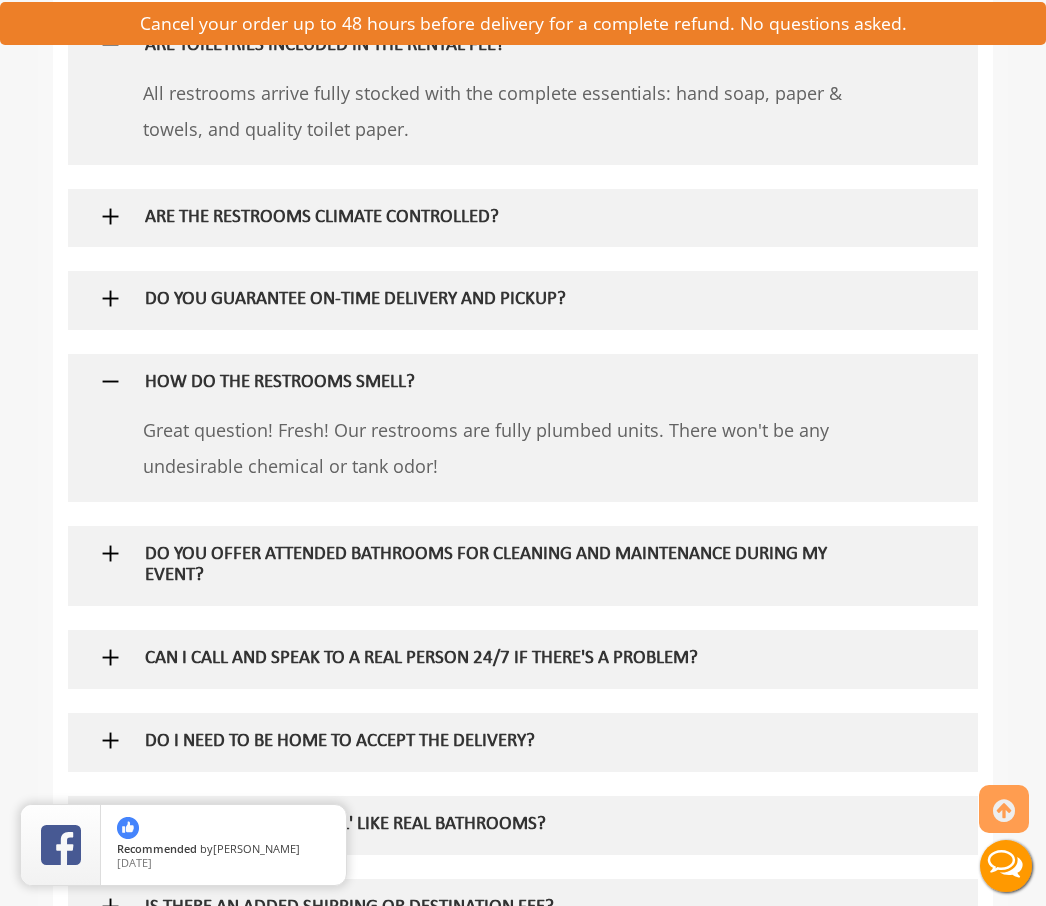 click on "DO YOU OFFER ATTENDED BATHROOMS FOR CLEANING AND MAINTENANCE DURING MY EVENT?" at bounding box center (496, 566) 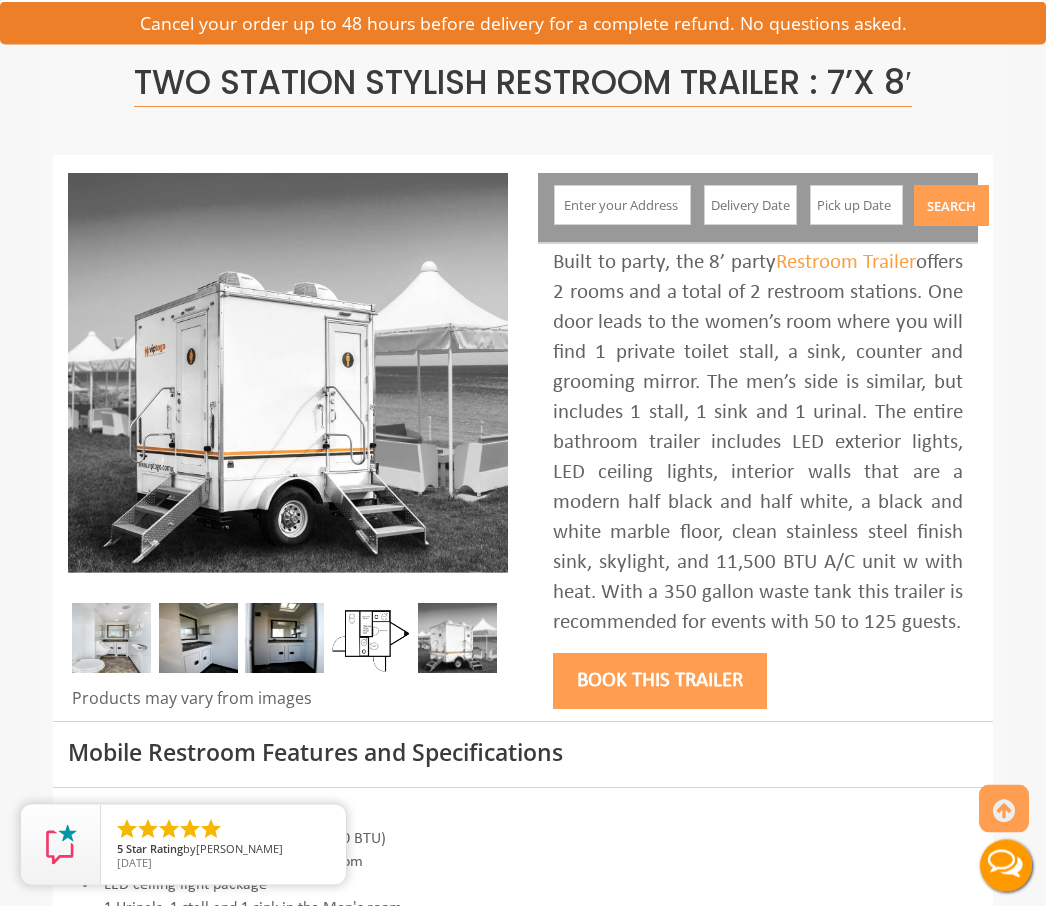 scroll, scrollTop: 121, scrollLeft: 0, axis: vertical 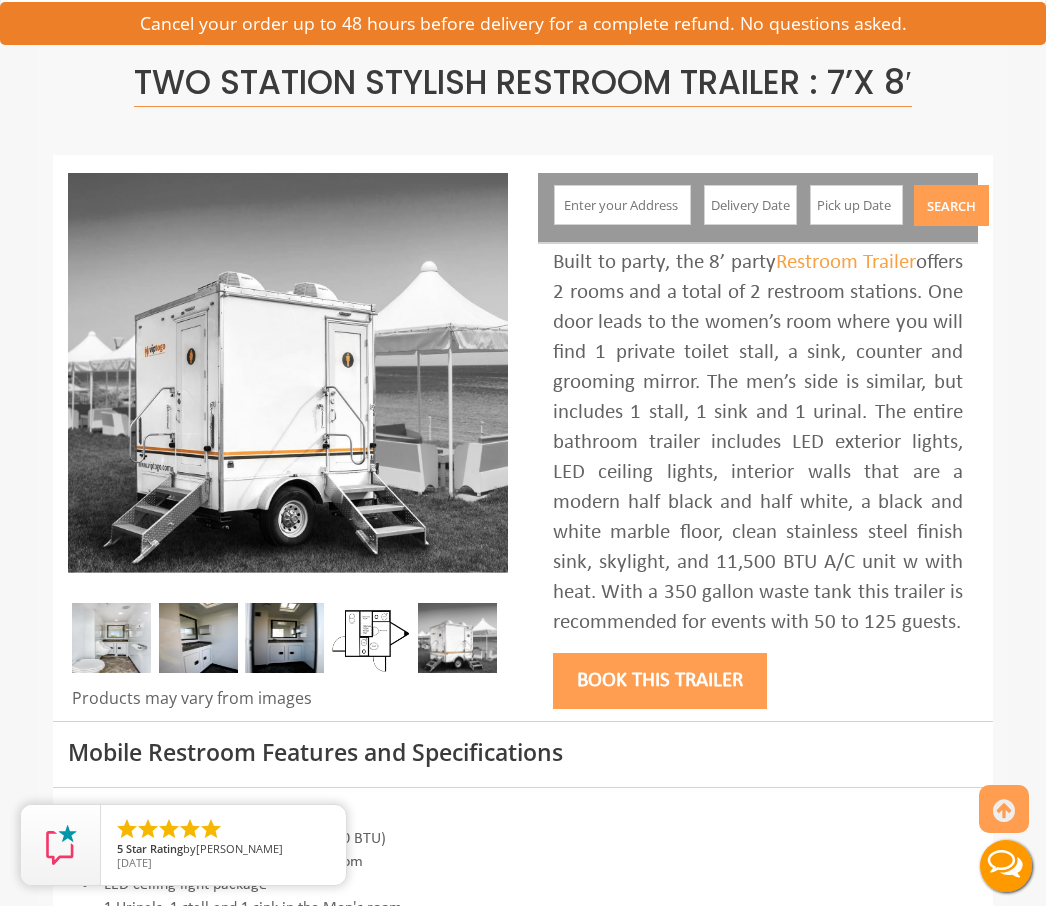 click at bounding box center [111, 638] 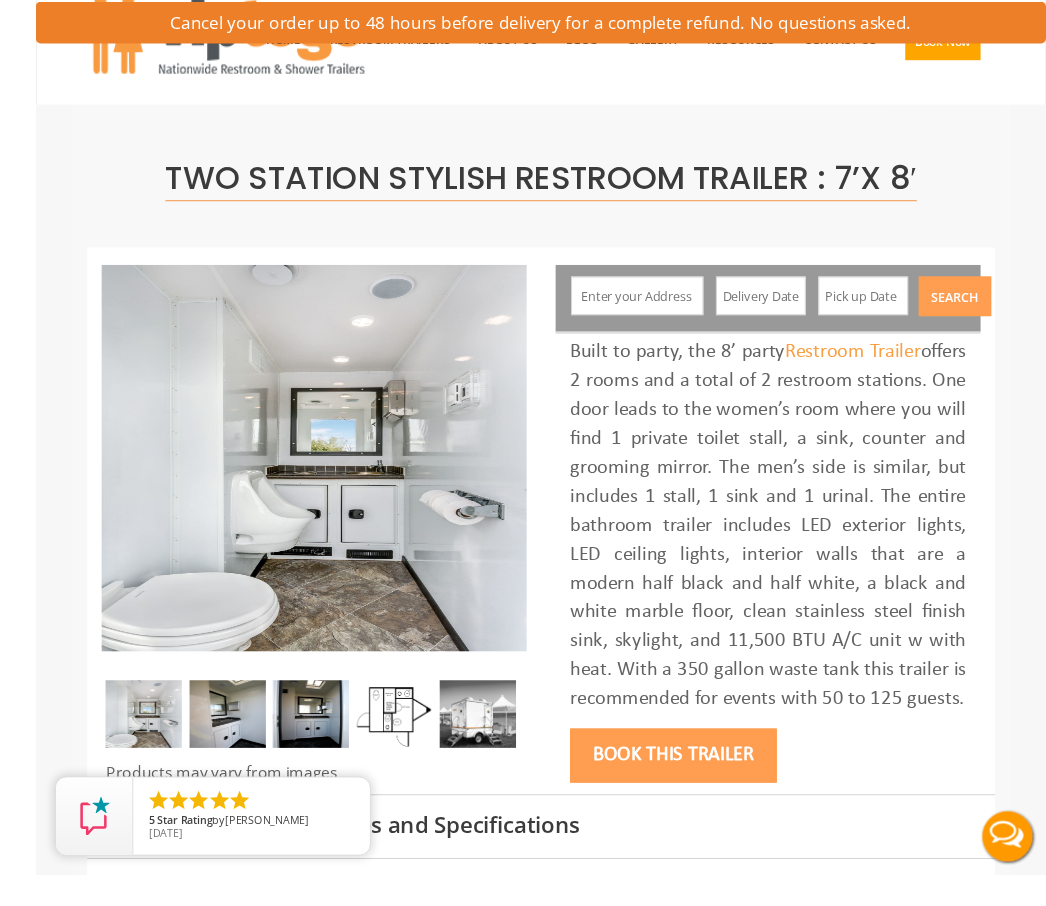 scroll, scrollTop: 17, scrollLeft: 0, axis: vertical 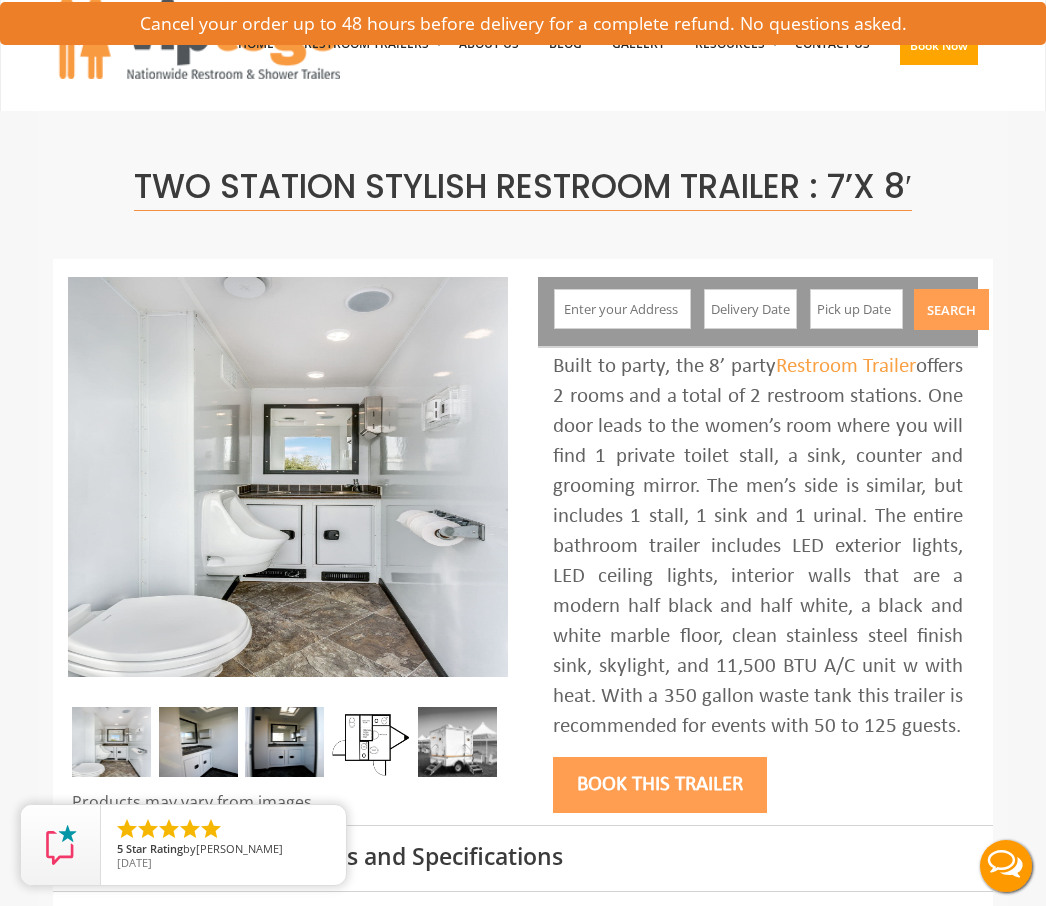 click at bounding box center [198, 742] 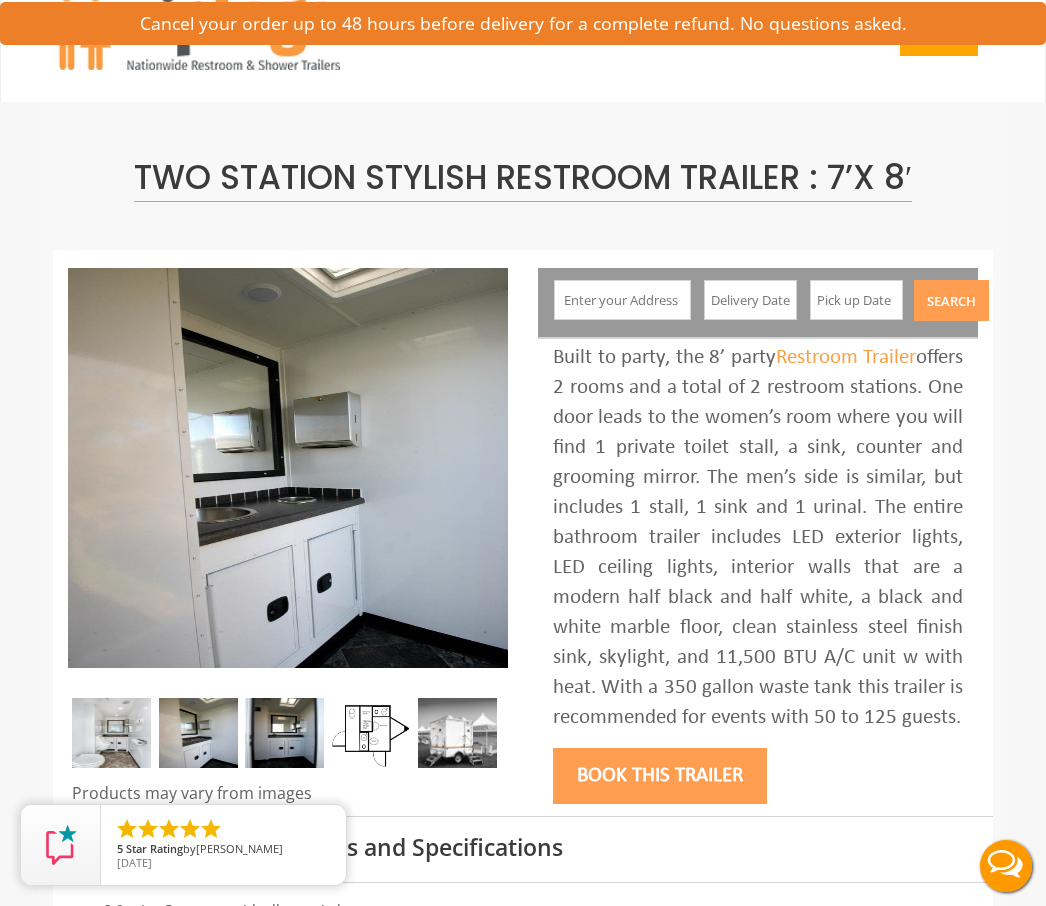 scroll, scrollTop: 18, scrollLeft: 0, axis: vertical 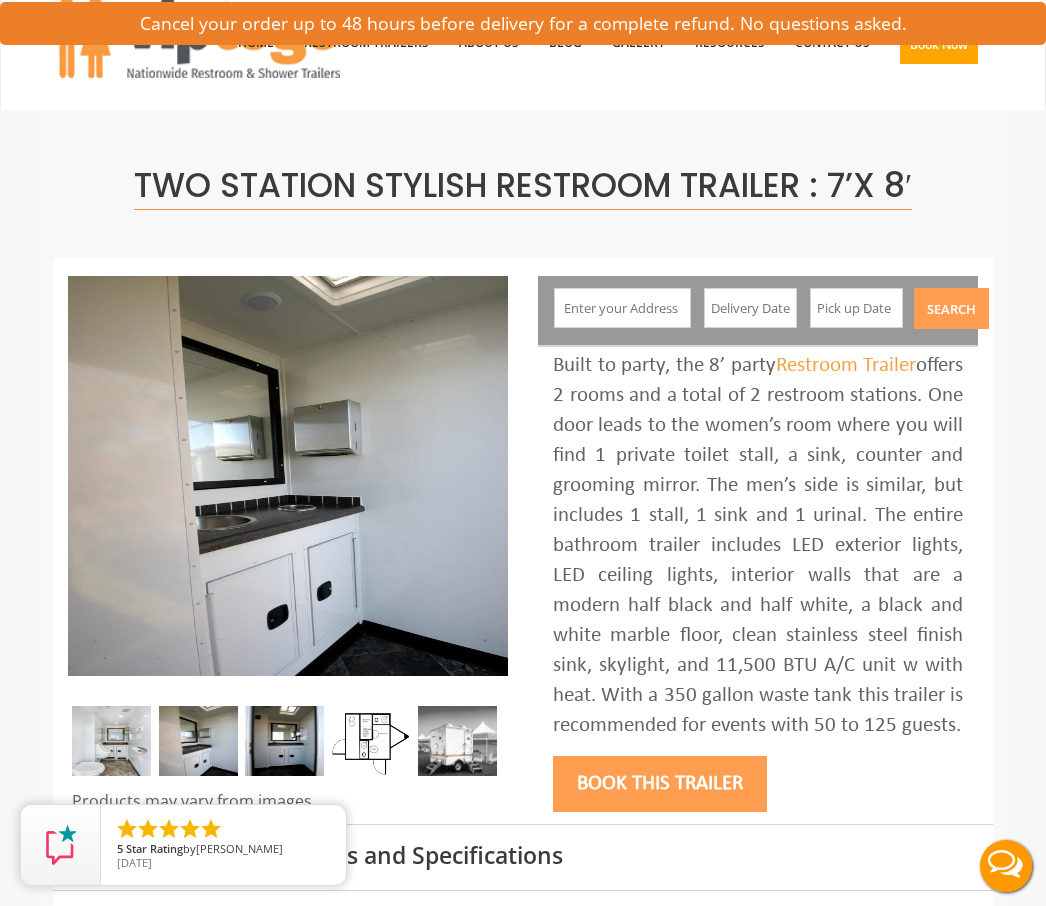 click at bounding box center (284, 741) 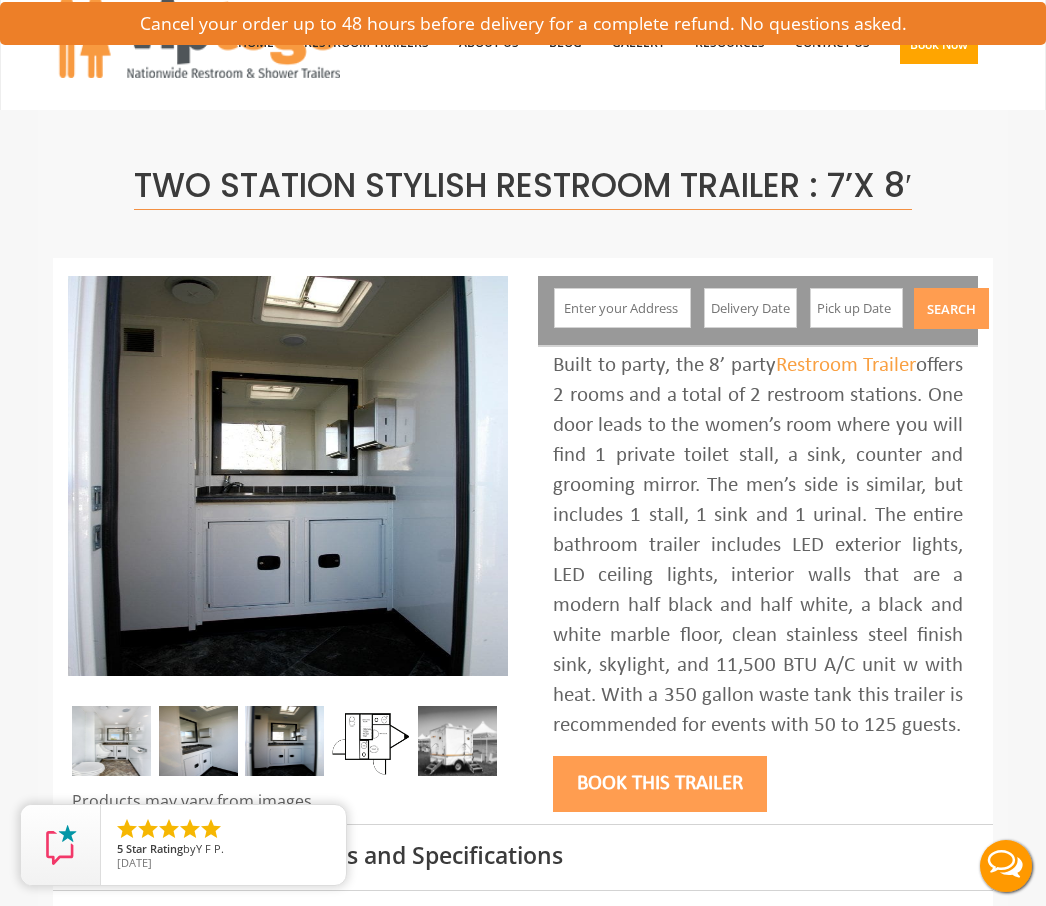 click at bounding box center [457, 741] 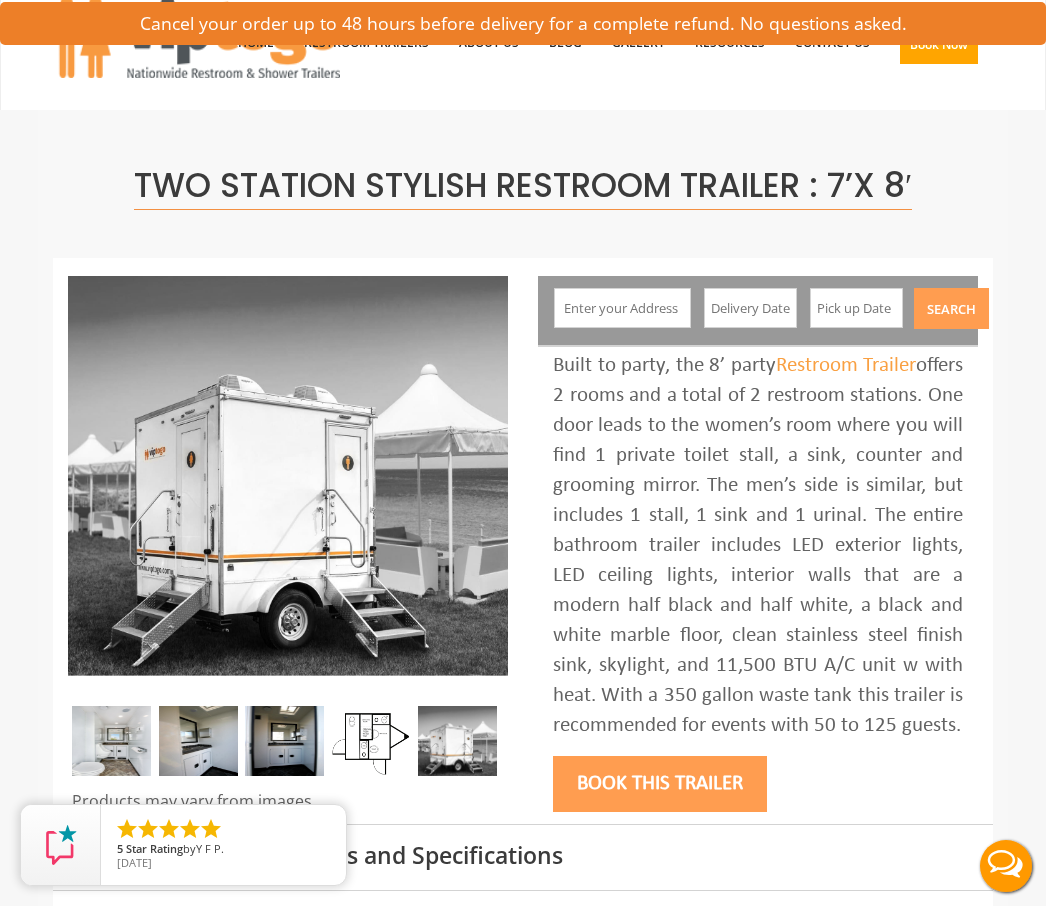 click at bounding box center [371, 741] 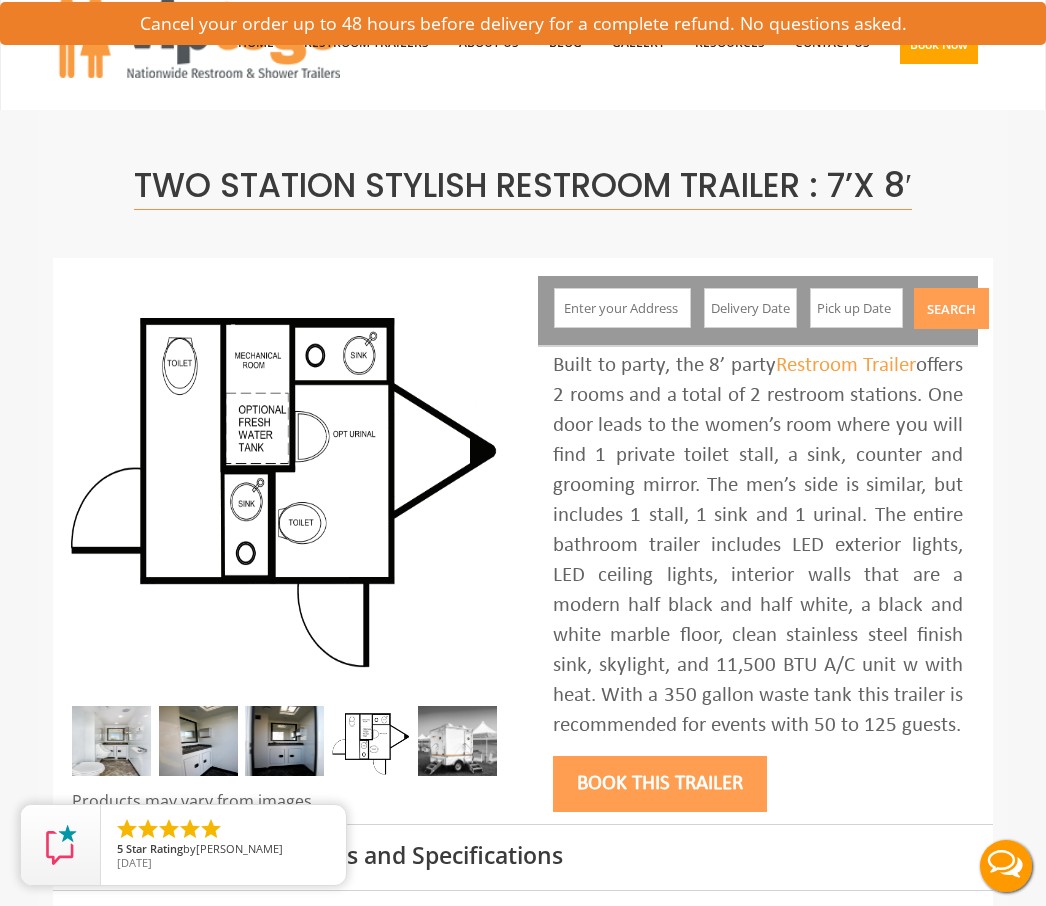 click at bounding box center (284, 741) 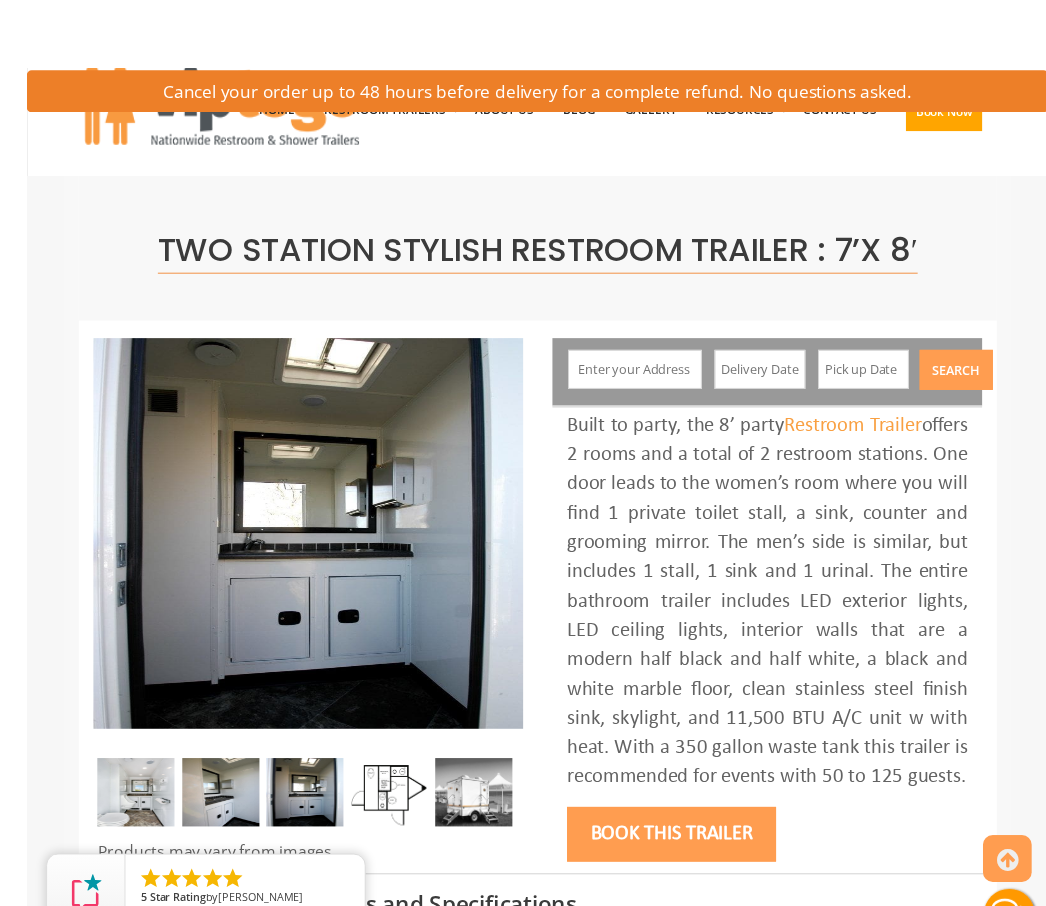 scroll, scrollTop: 0, scrollLeft: 0, axis: both 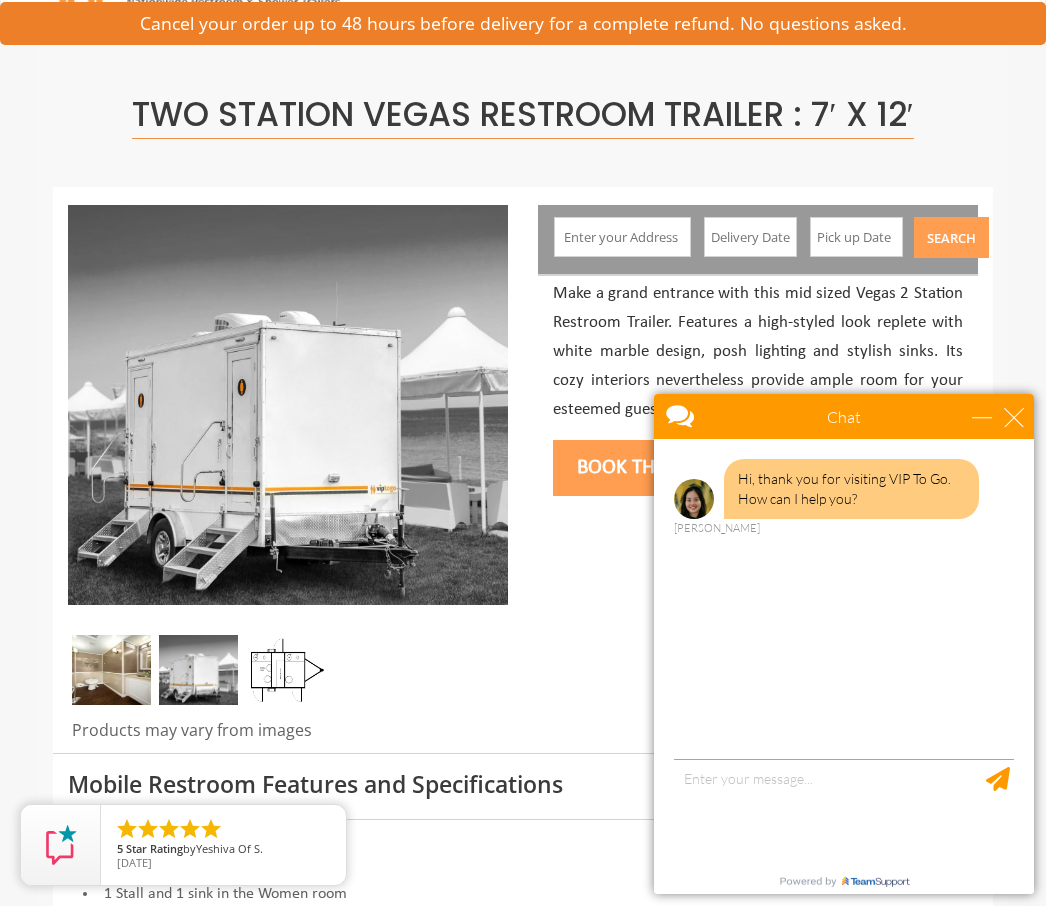 click at bounding box center (111, 670) 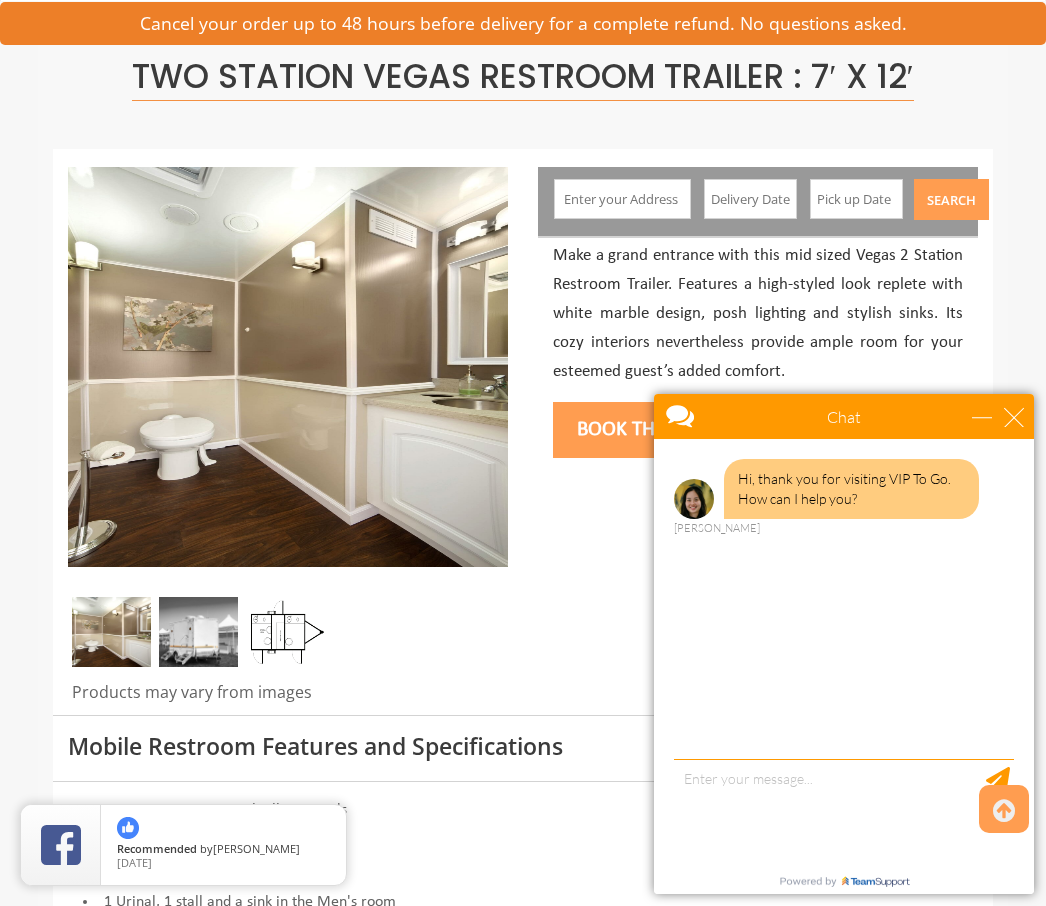 scroll, scrollTop: 0, scrollLeft: 0, axis: both 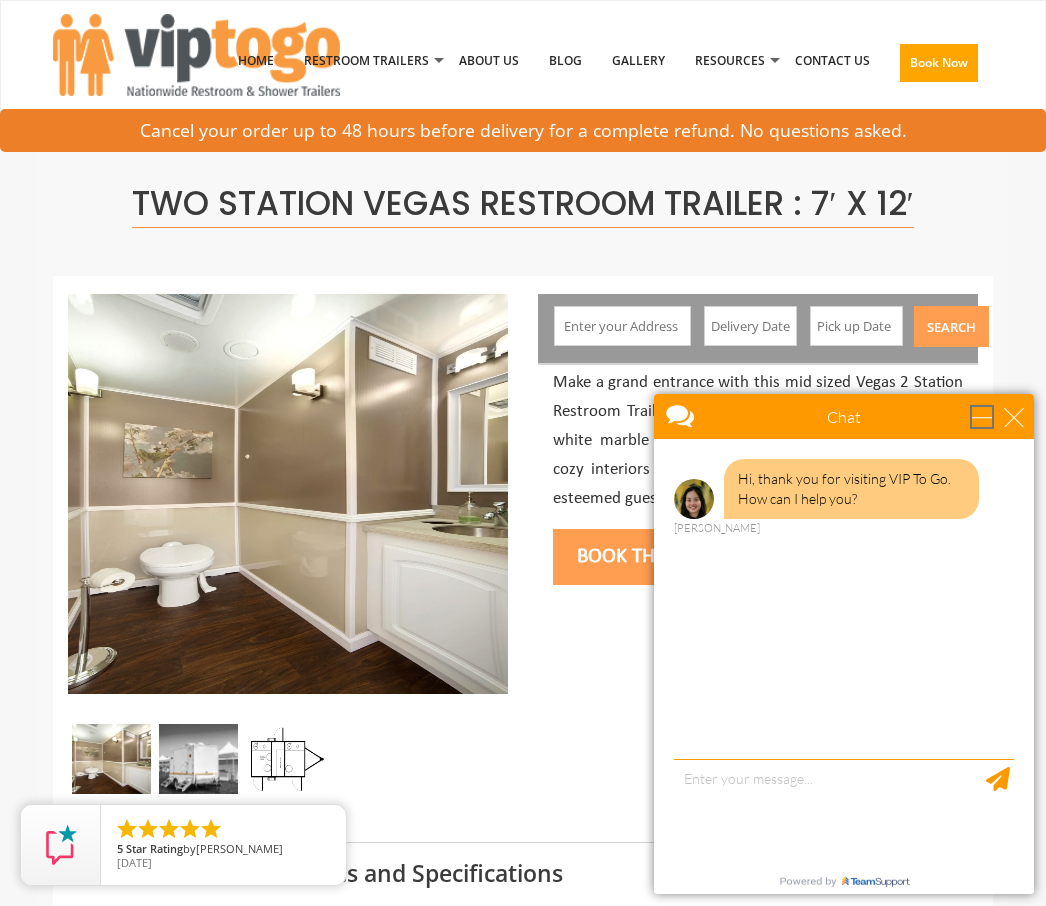 click at bounding box center (982, 417) 